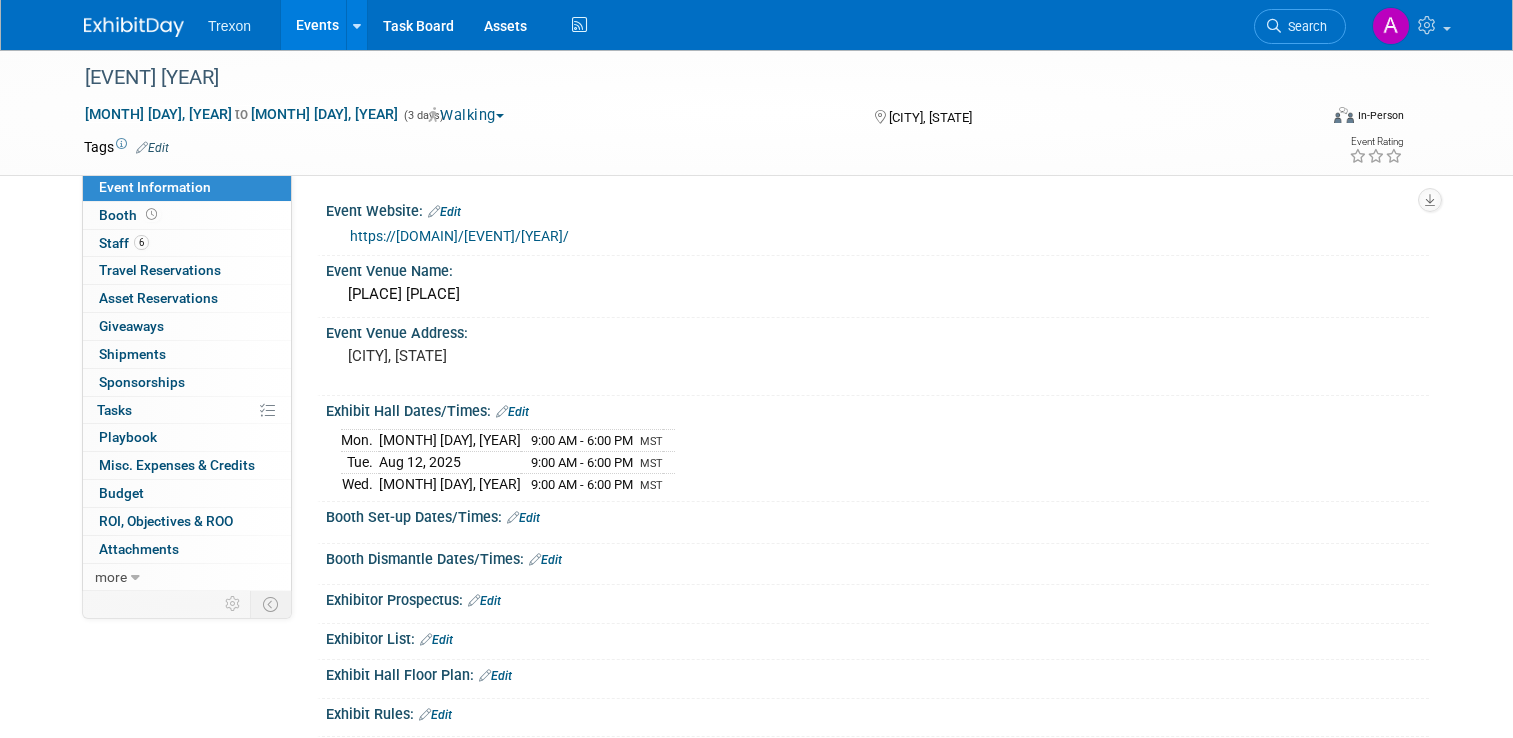 scroll, scrollTop: 0, scrollLeft: 0, axis: both 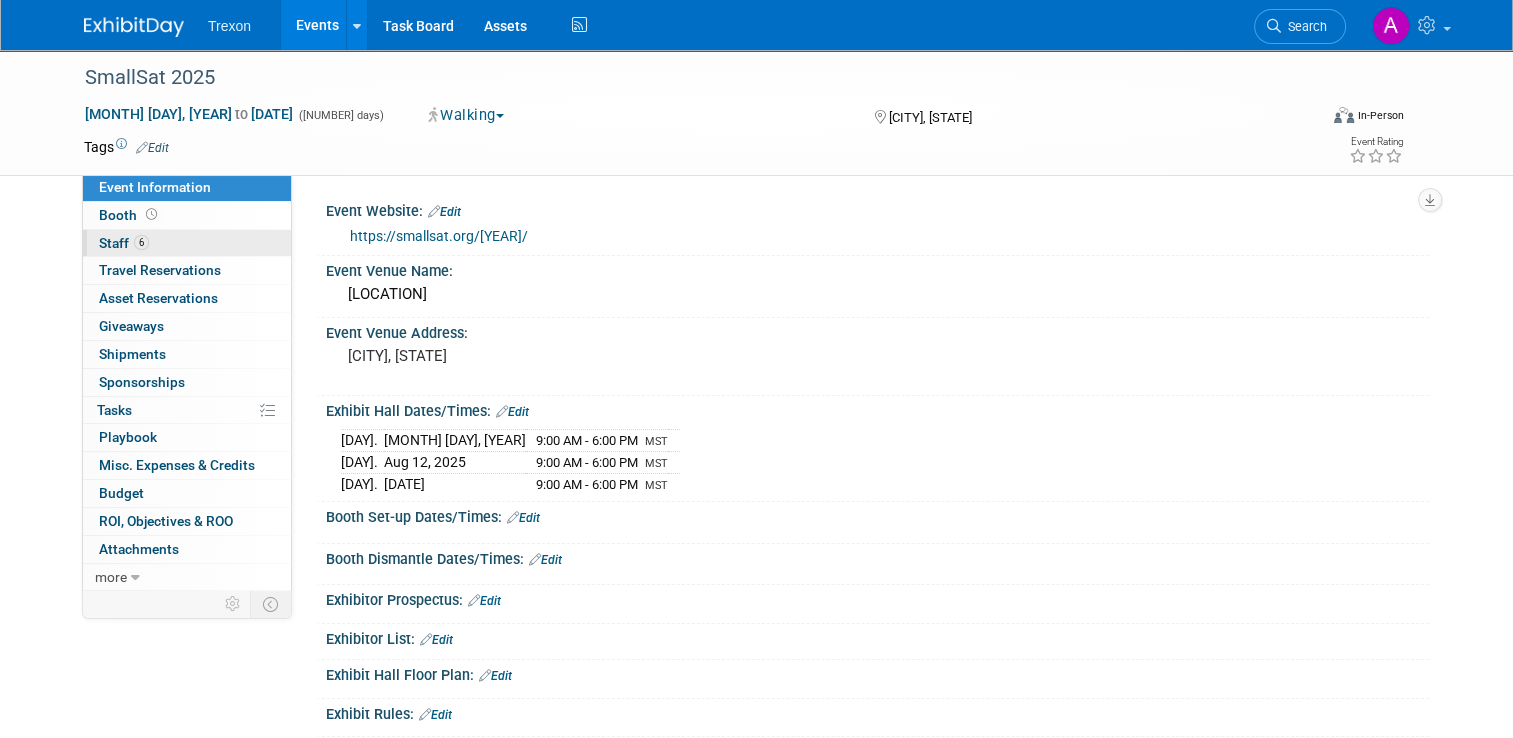 click on "Staff 6" at bounding box center (124, 243) 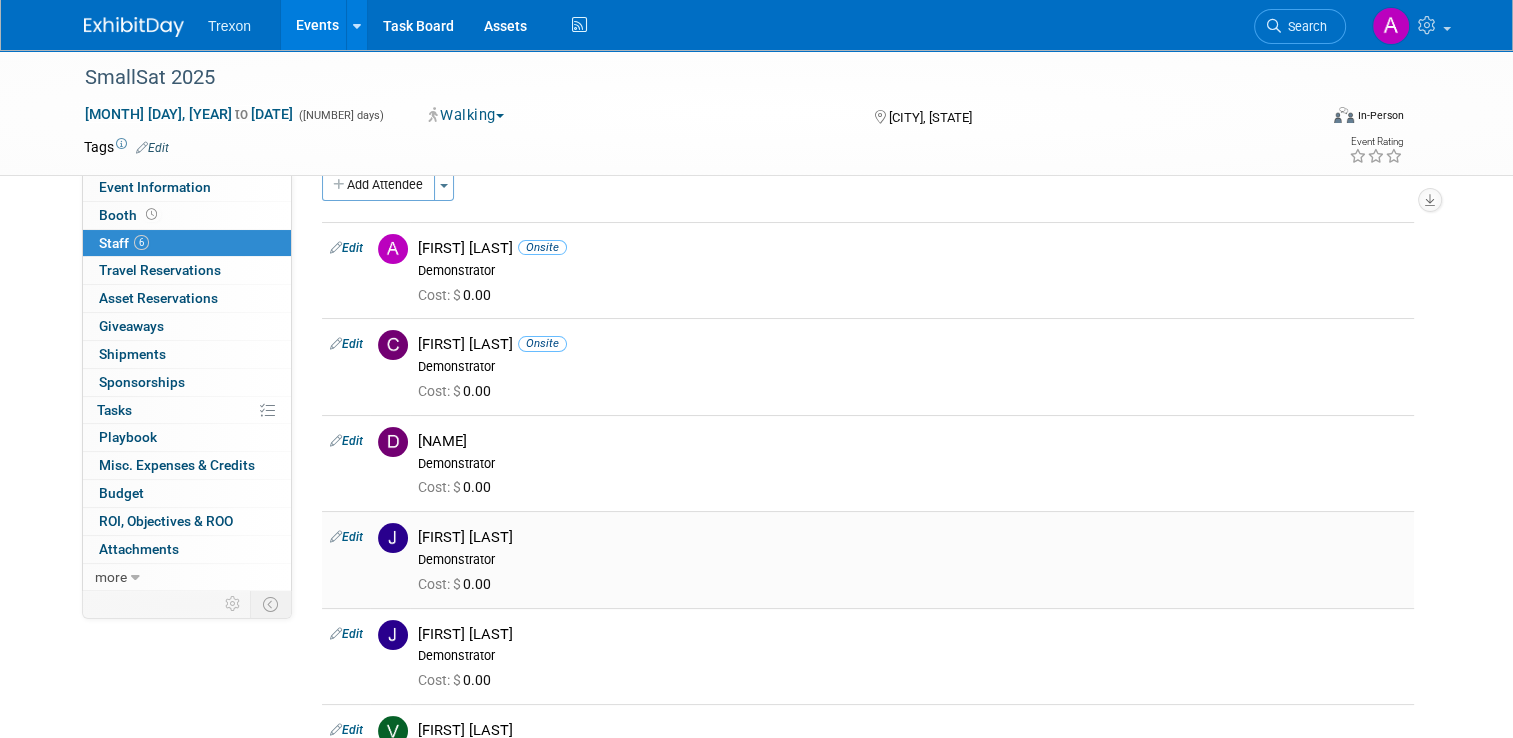 scroll, scrollTop: 0, scrollLeft: 0, axis: both 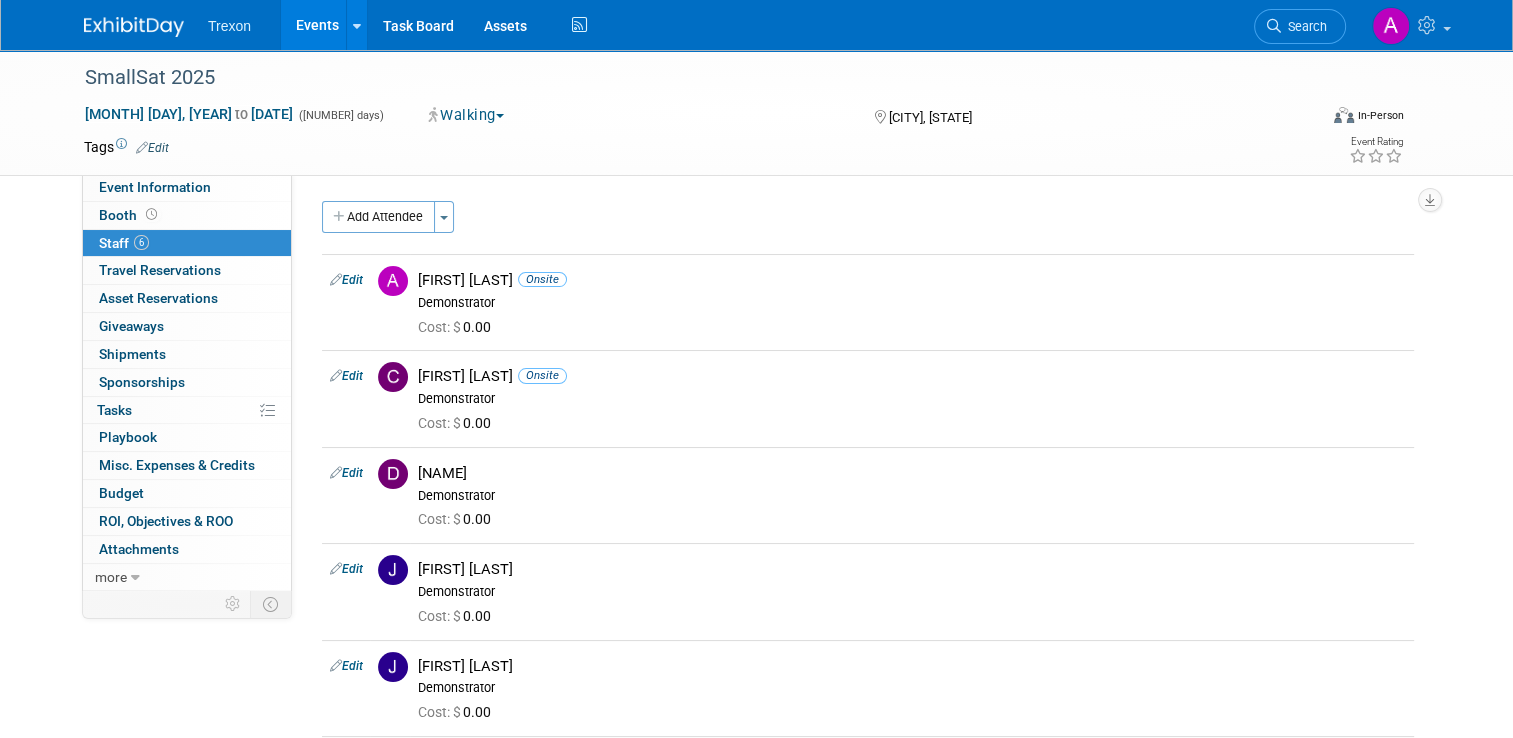 click at bounding box center (134, 27) 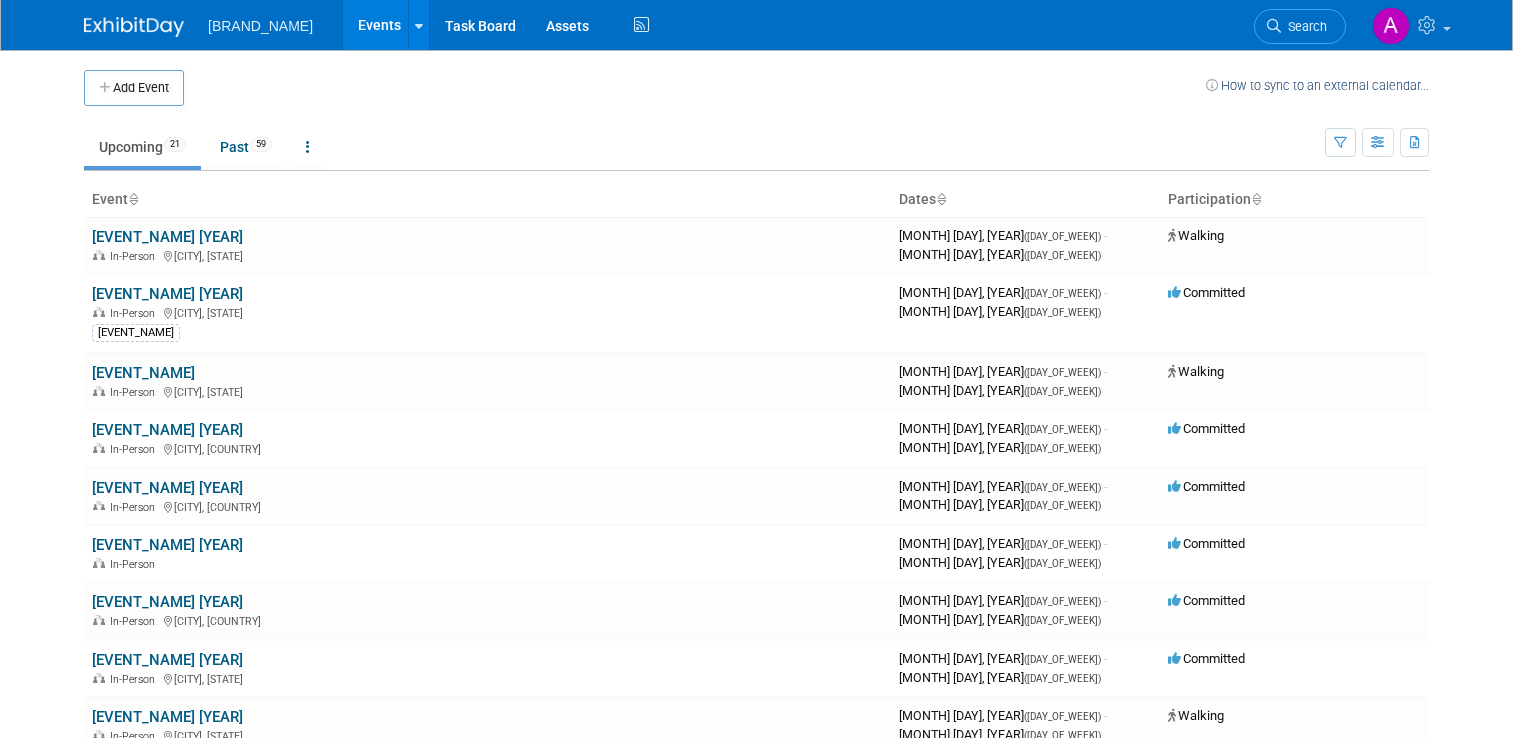 scroll, scrollTop: 0, scrollLeft: 0, axis: both 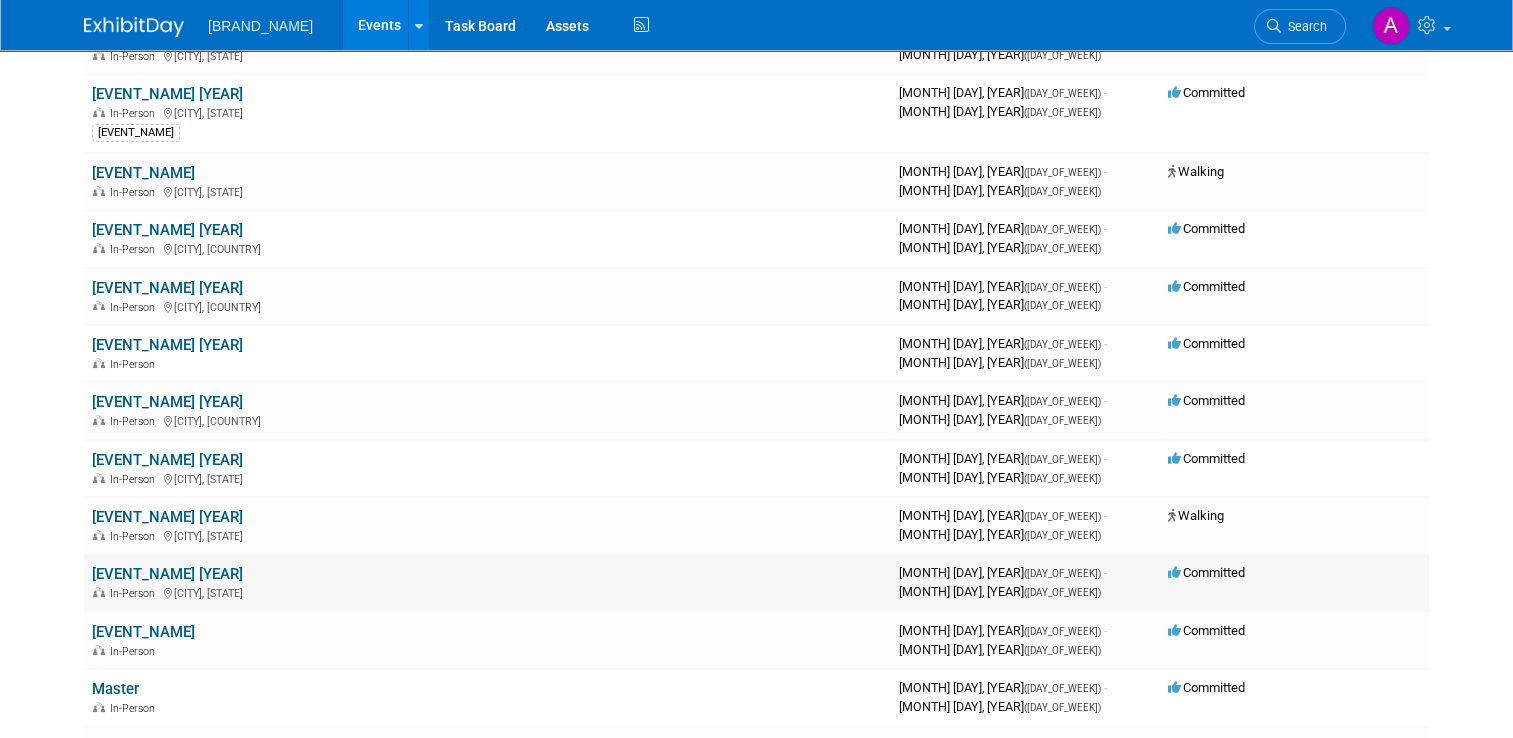 click on "[EVENT_NAME] [YEAR]" at bounding box center [167, 574] 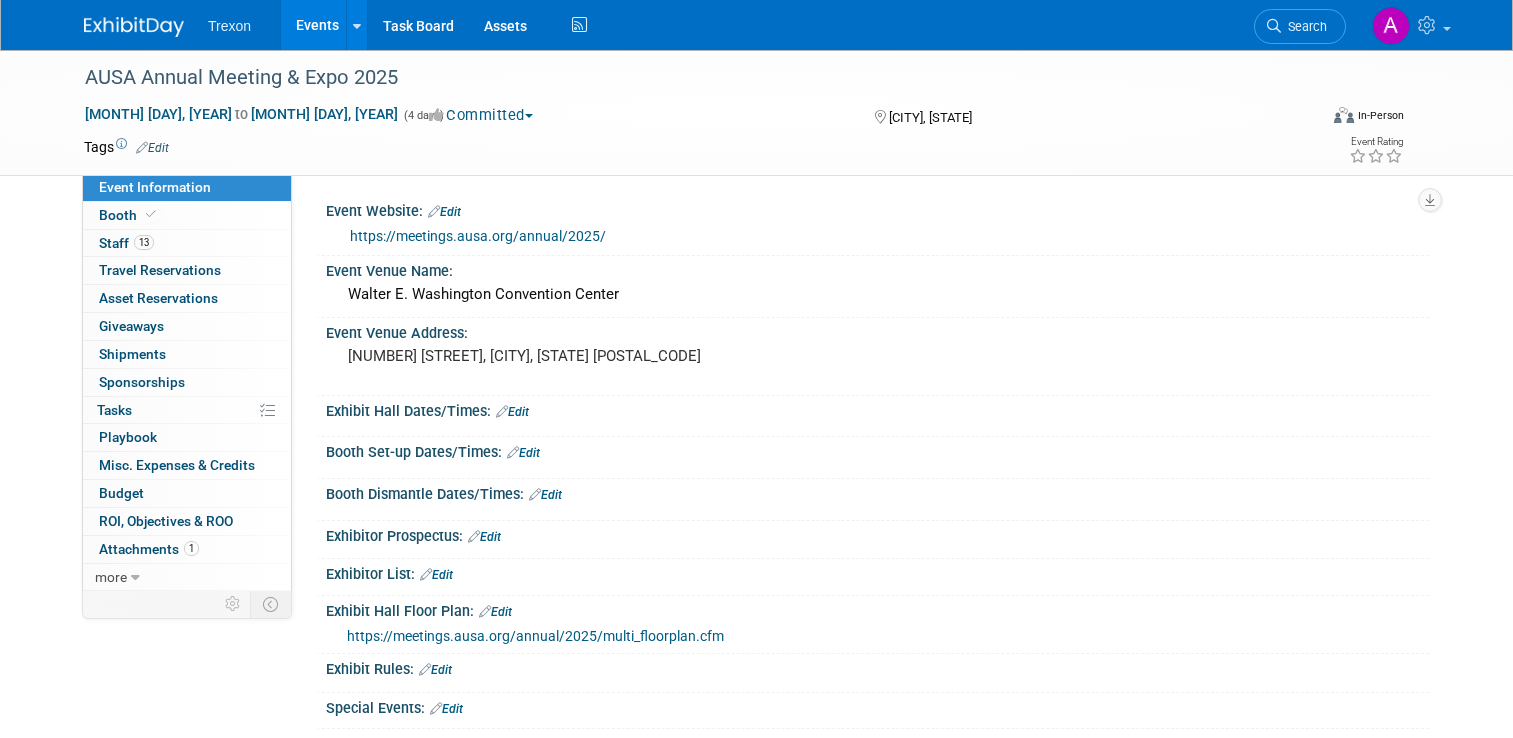 scroll, scrollTop: 0, scrollLeft: 0, axis: both 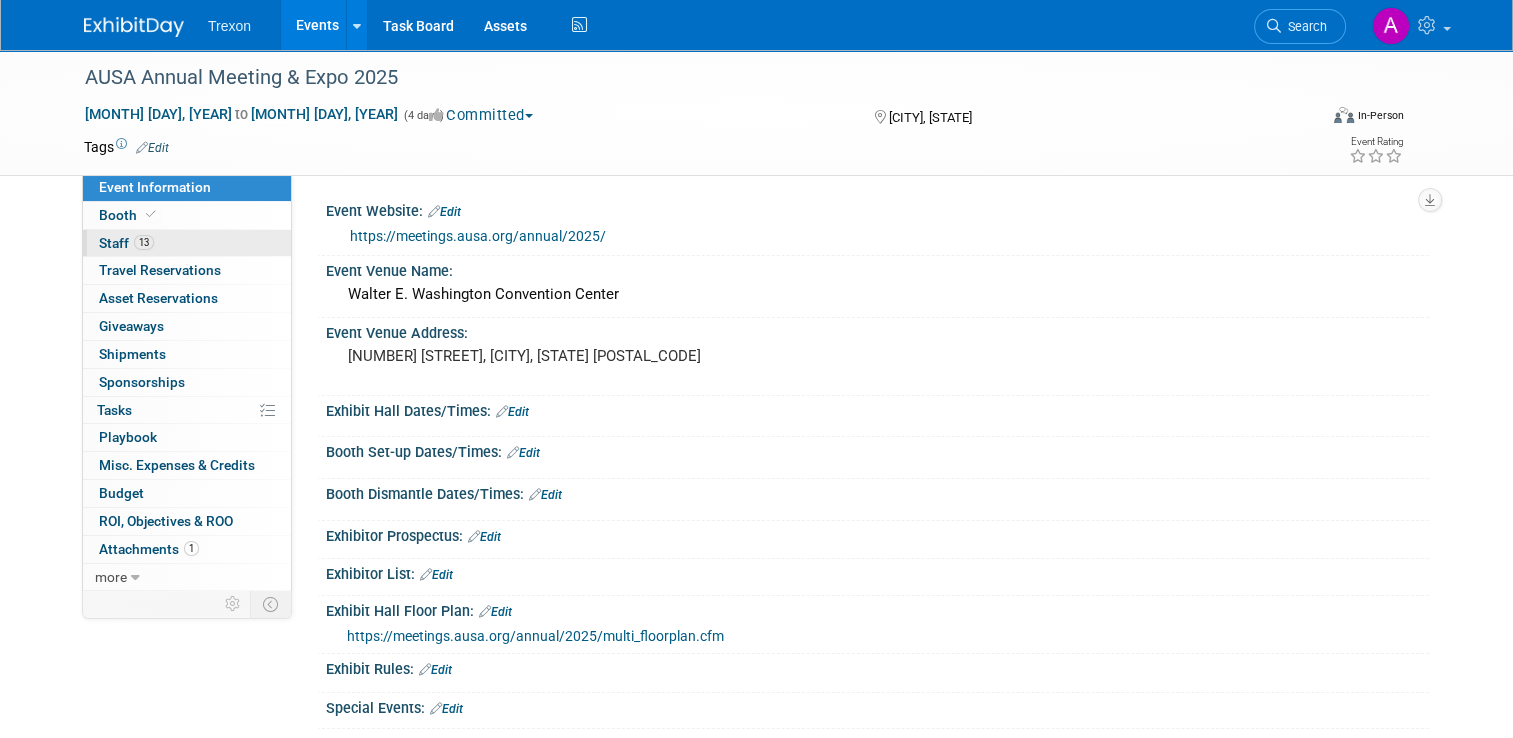 click on "Staff 13" at bounding box center [126, 243] 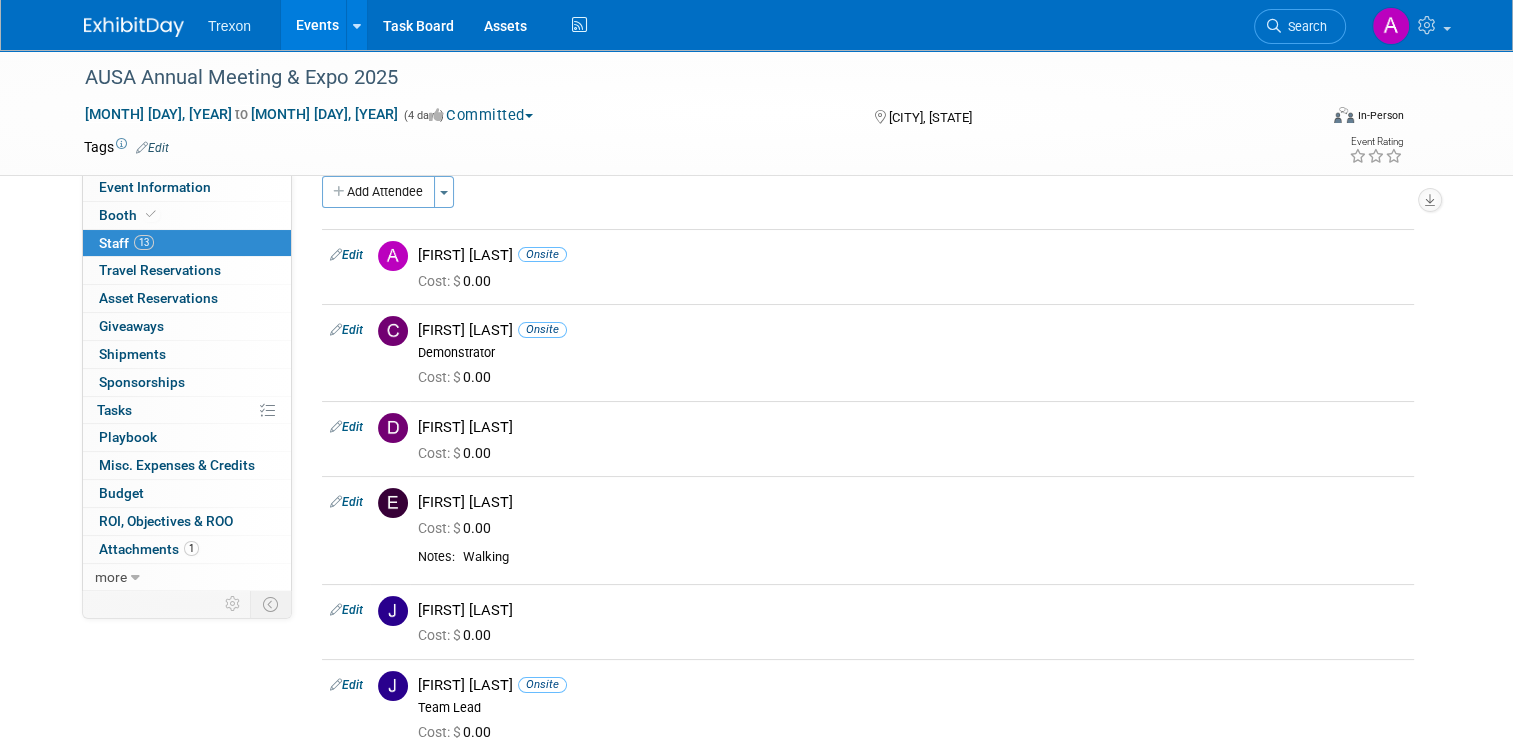 scroll, scrollTop: 0, scrollLeft: 0, axis: both 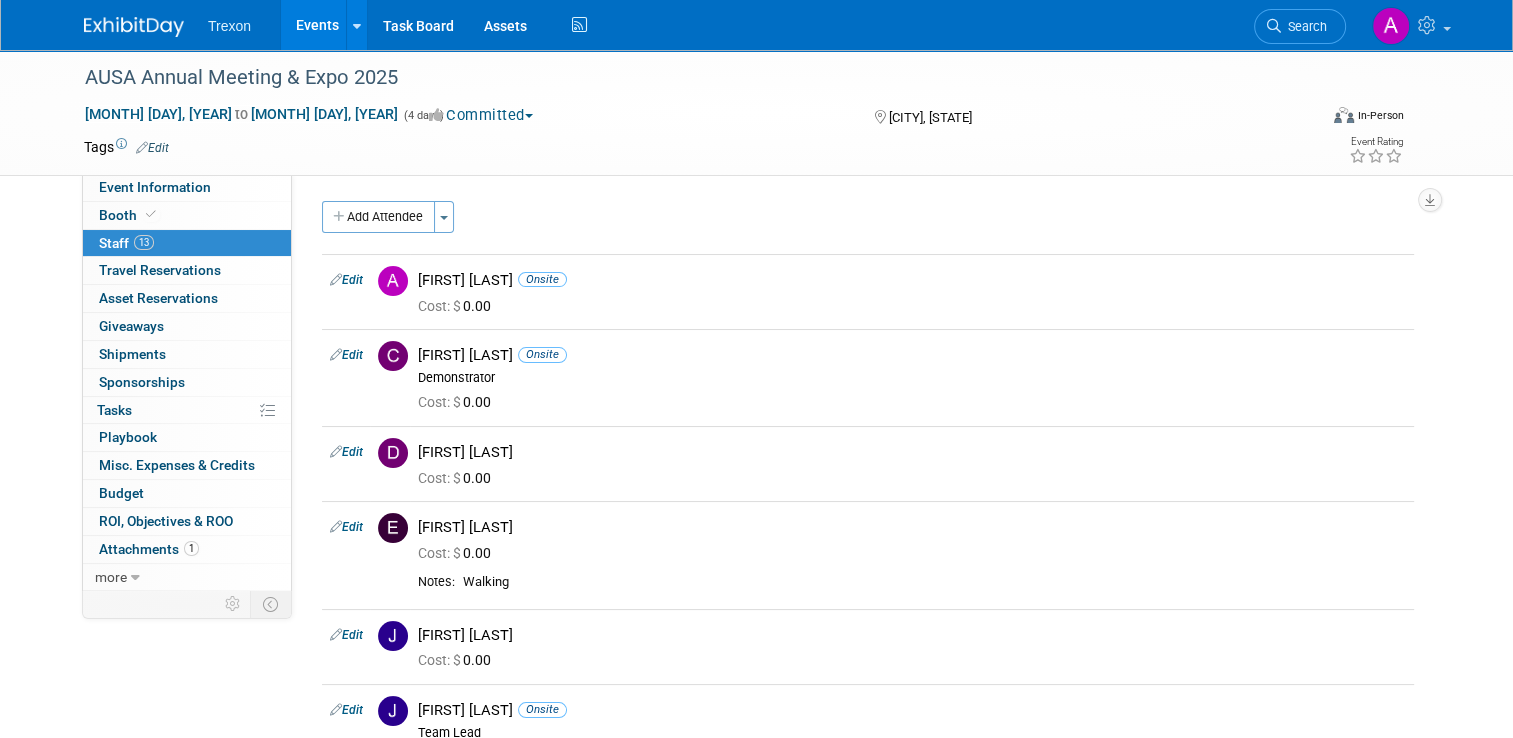 click at bounding box center [134, 27] 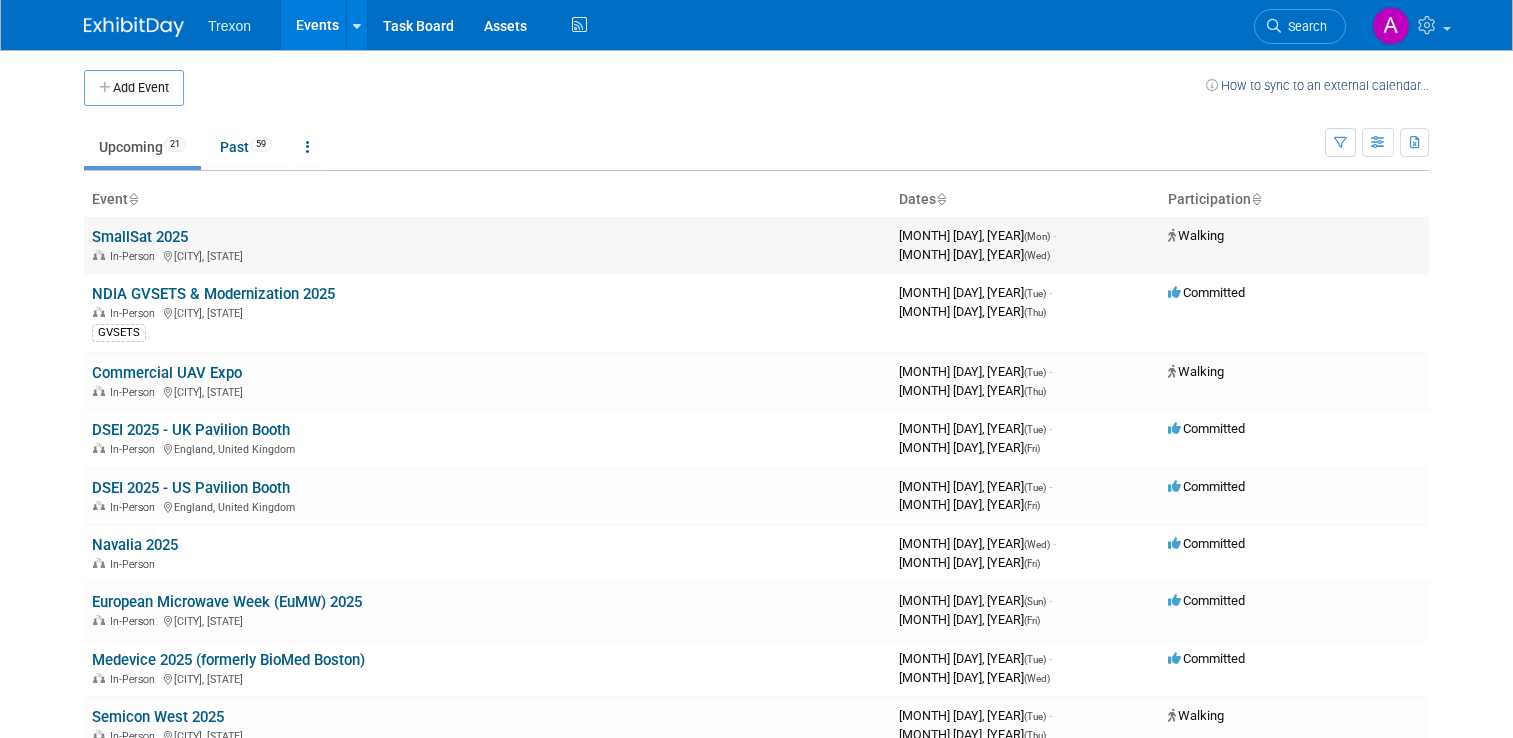 scroll, scrollTop: 0, scrollLeft: 0, axis: both 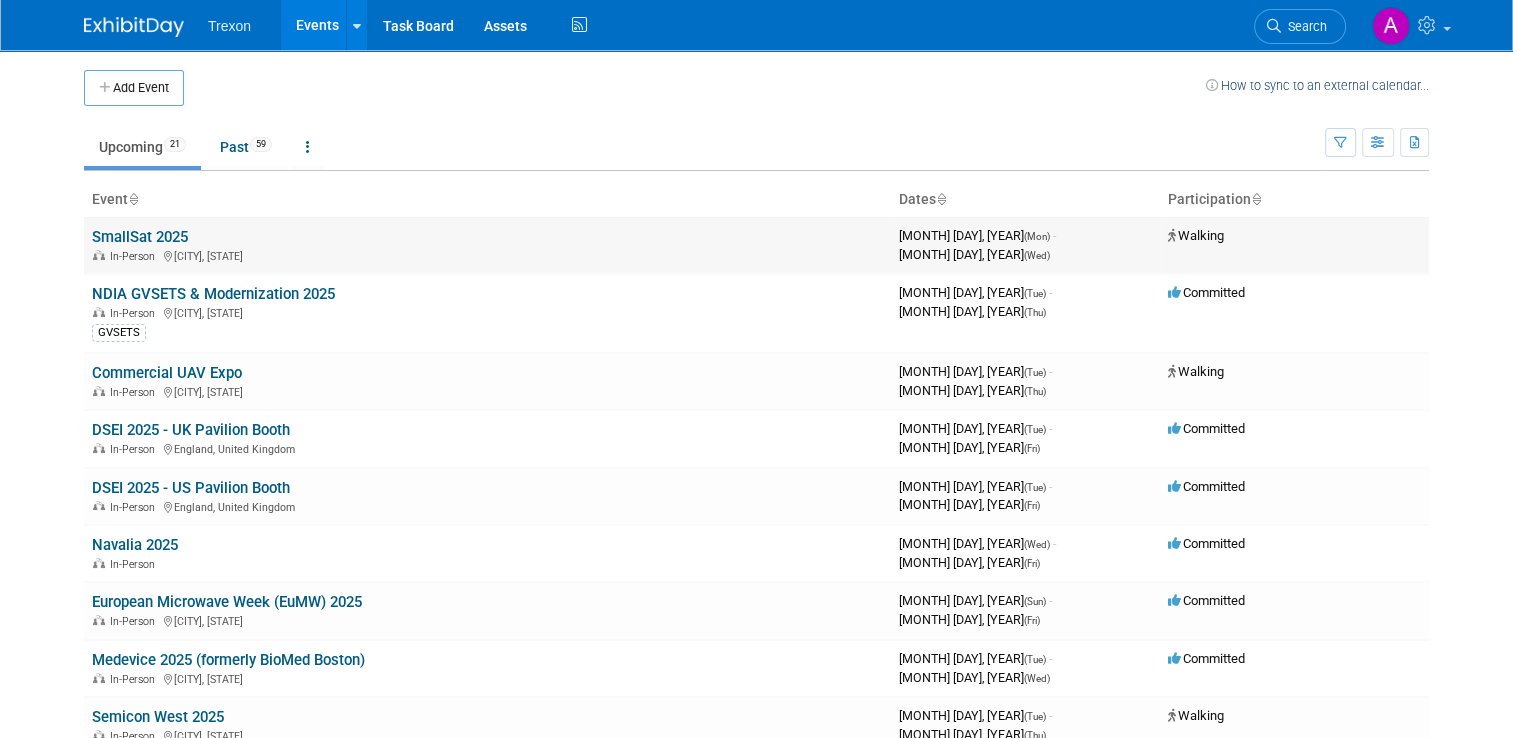 click on "SmallSat 2025" at bounding box center (140, 237) 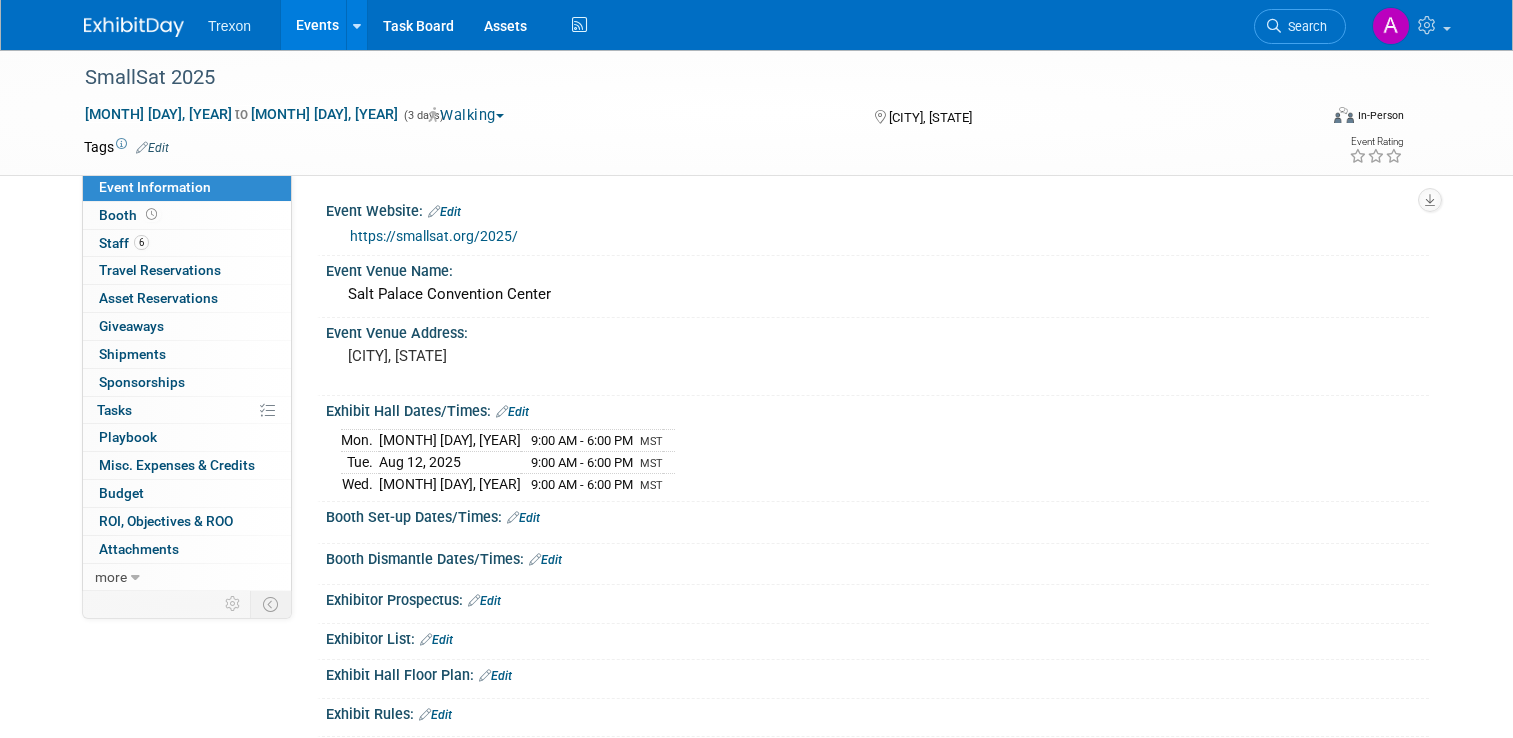 scroll, scrollTop: 0, scrollLeft: 0, axis: both 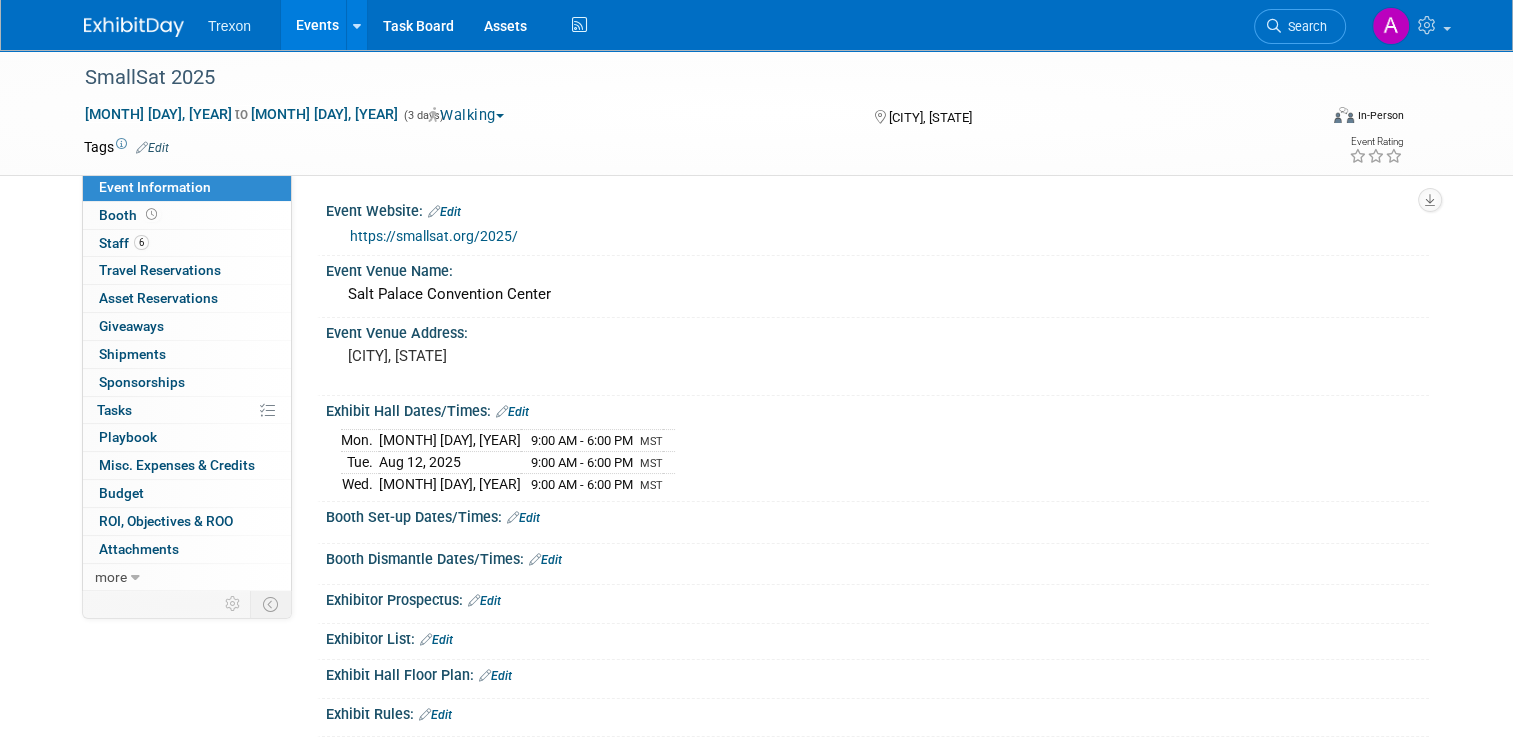 click at bounding box center (134, 27) 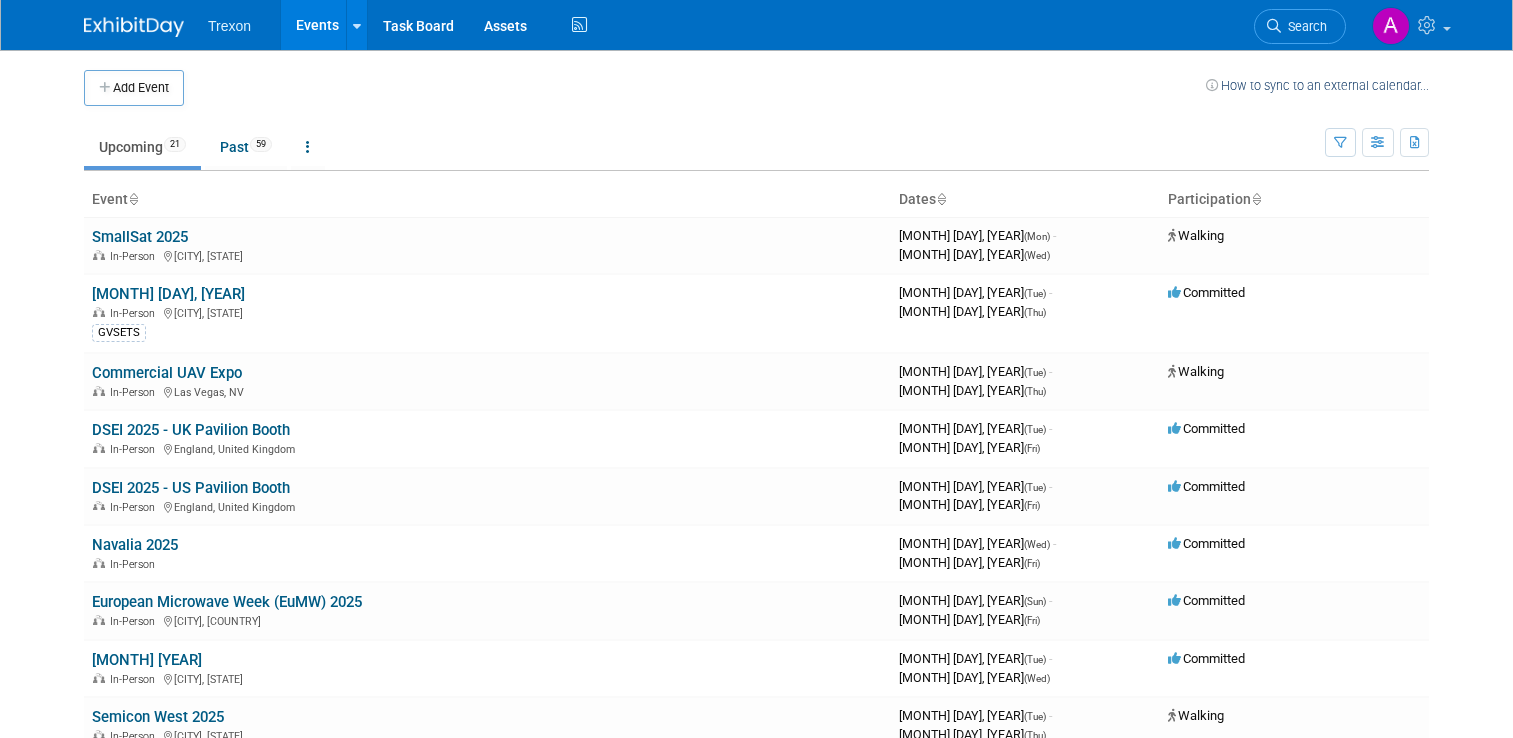 scroll, scrollTop: 0, scrollLeft: 0, axis: both 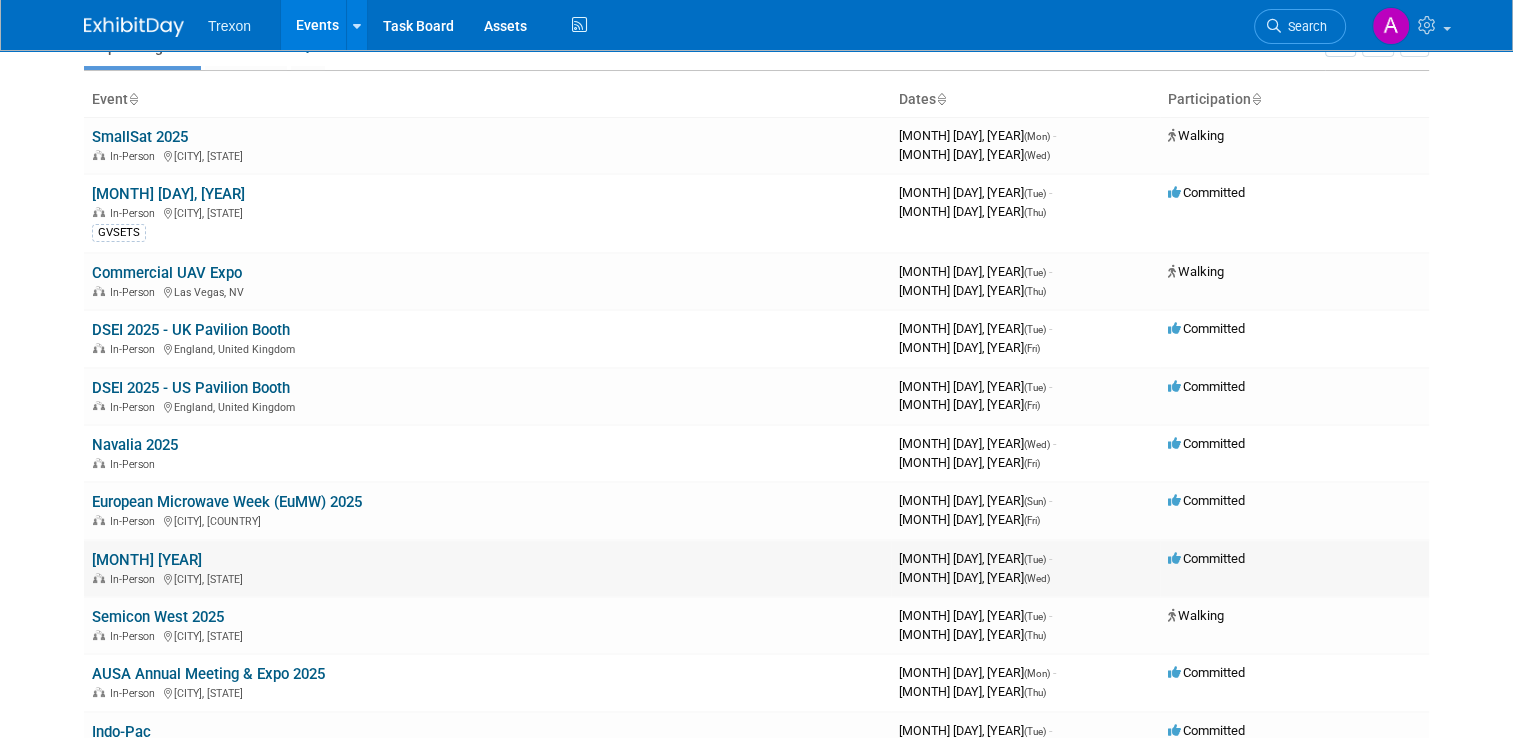 click on "Medevice 2025 (formerly BioMed Boston)" at bounding box center [147, 560] 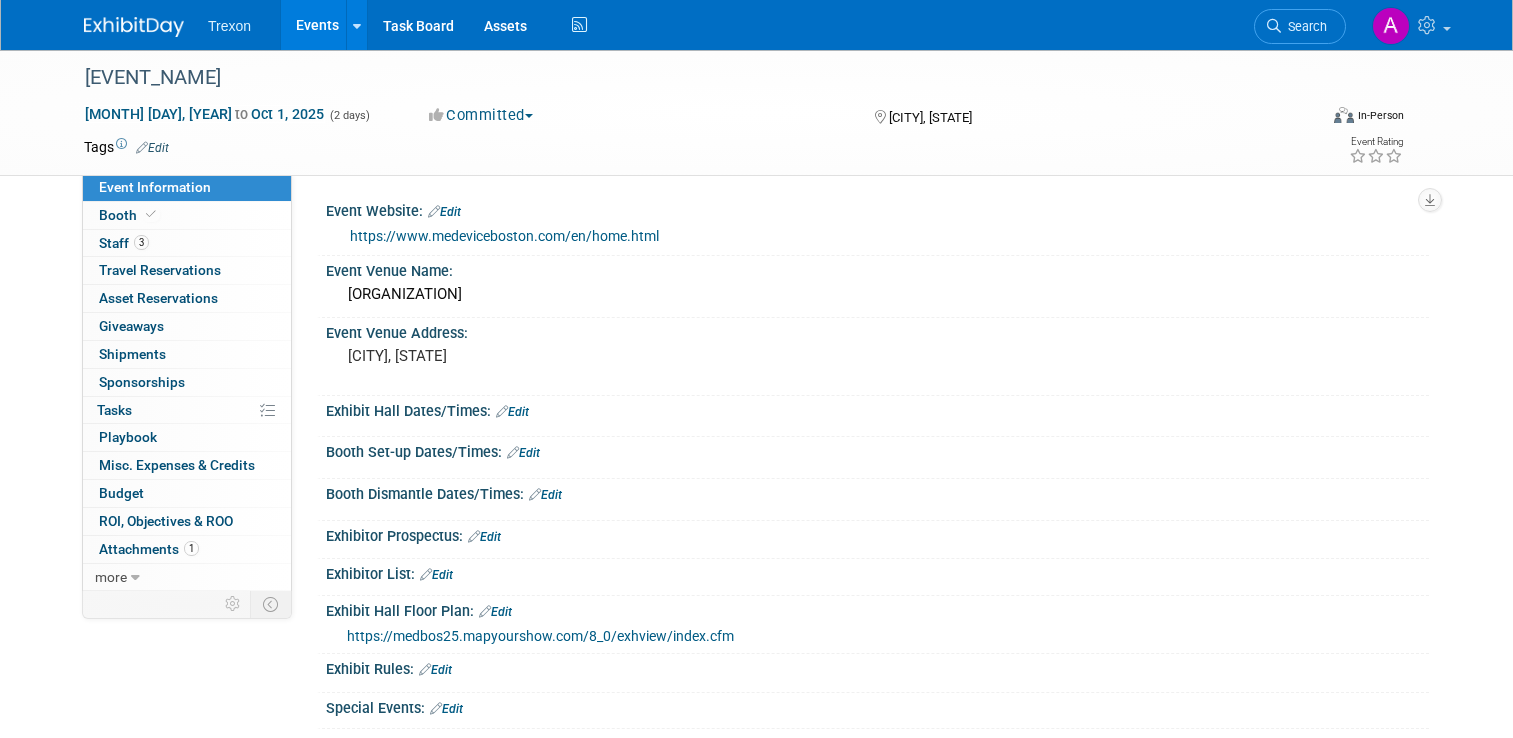 scroll, scrollTop: 0, scrollLeft: 0, axis: both 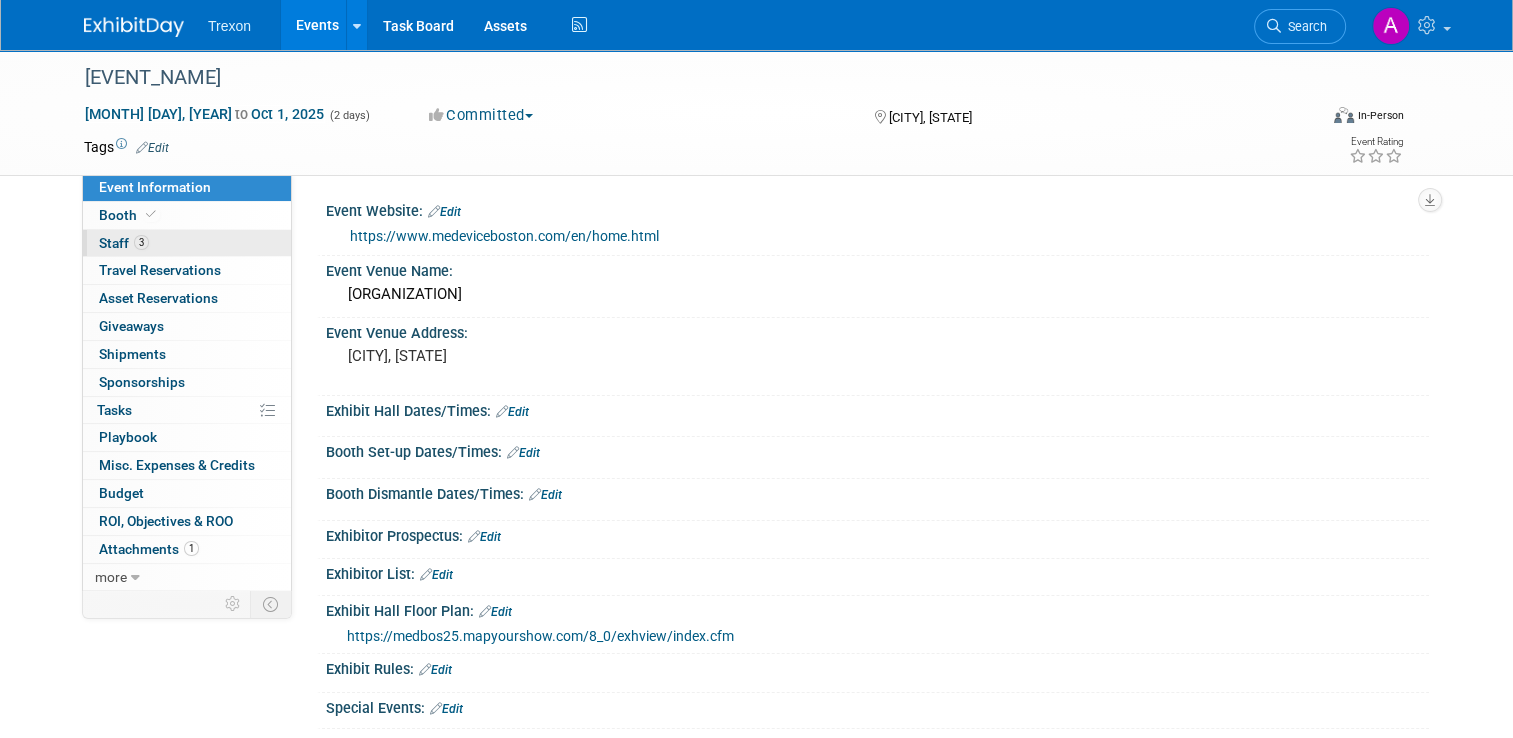 click on "Staff 3" at bounding box center [124, 243] 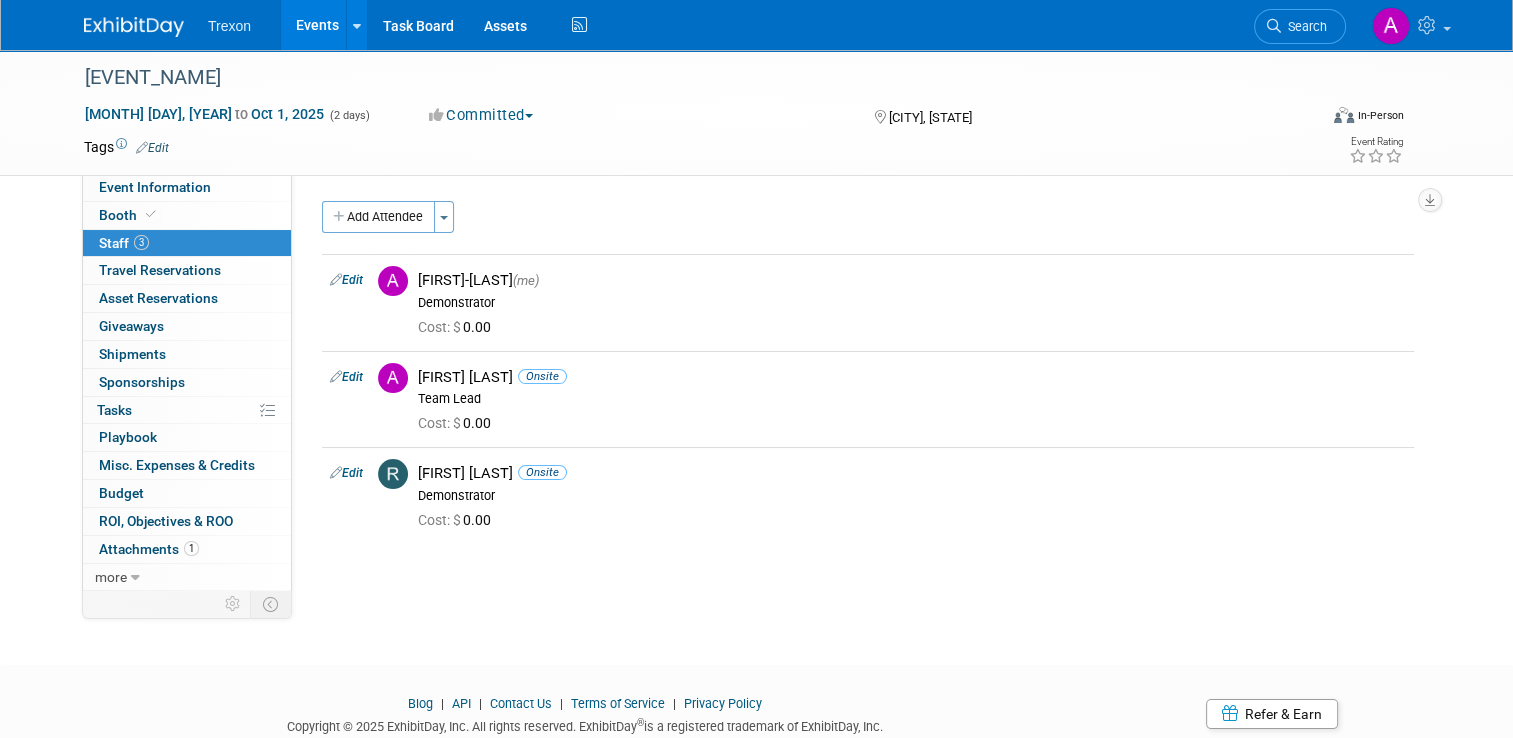 click at bounding box center [134, 27] 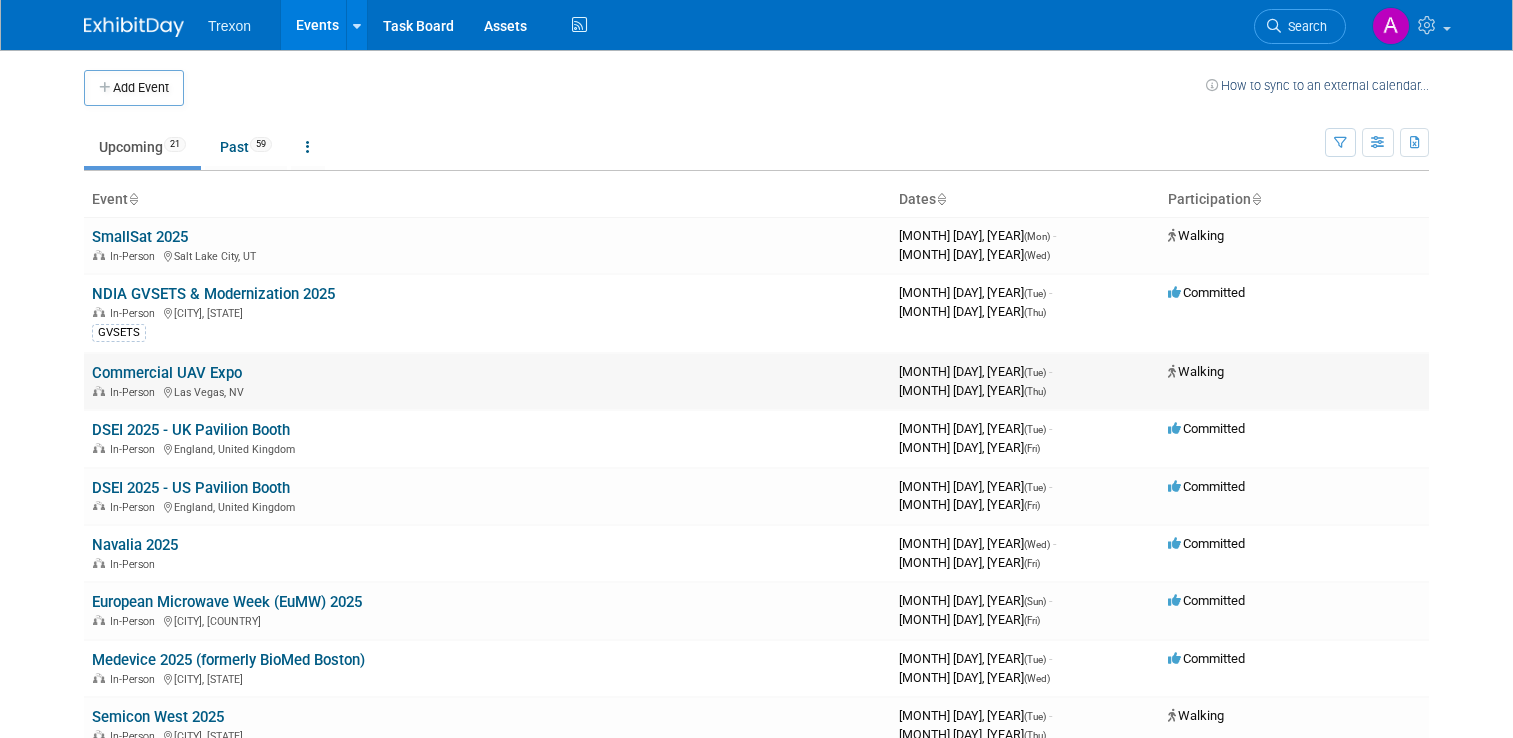 scroll, scrollTop: 0, scrollLeft: 0, axis: both 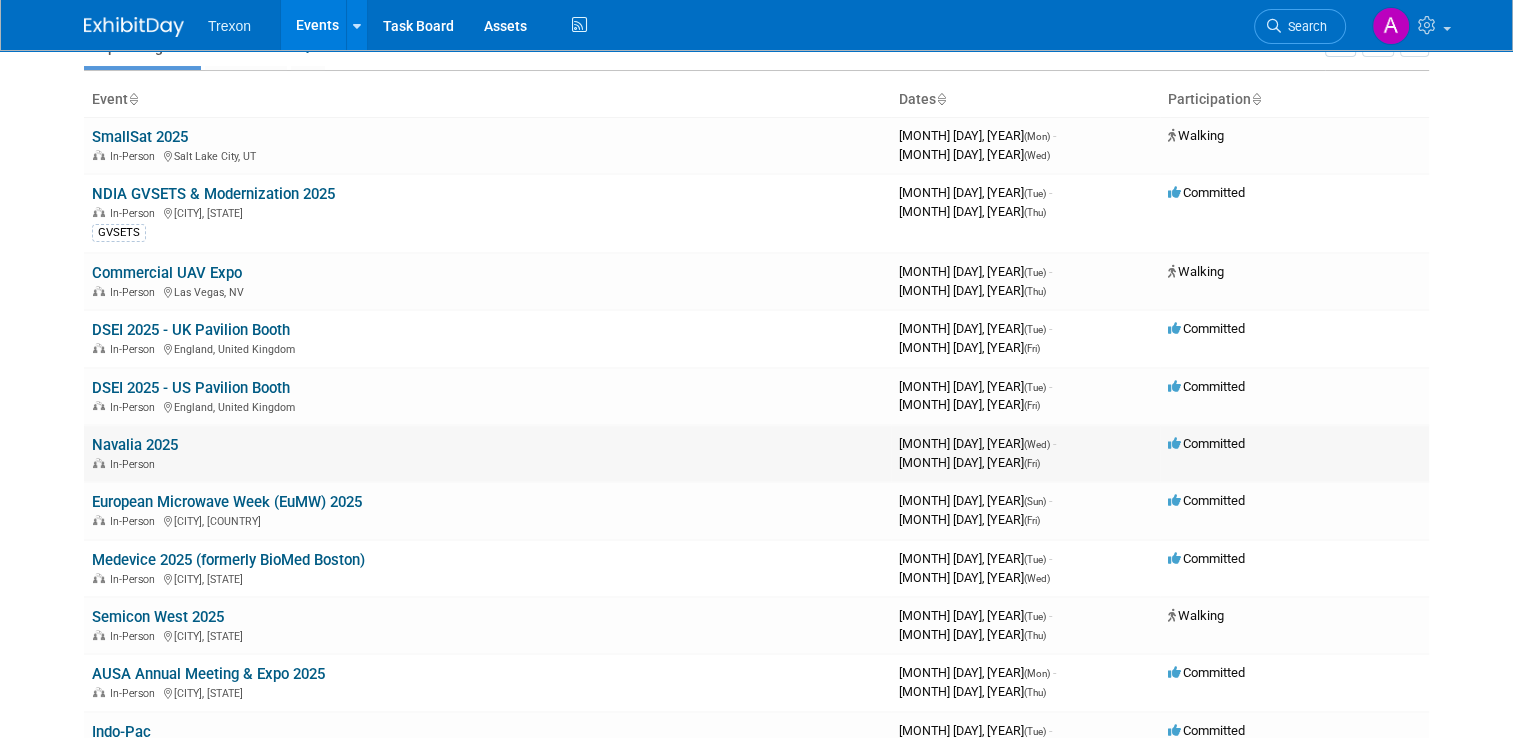 click on "Navalia 2025" at bounding box center (135, 445) 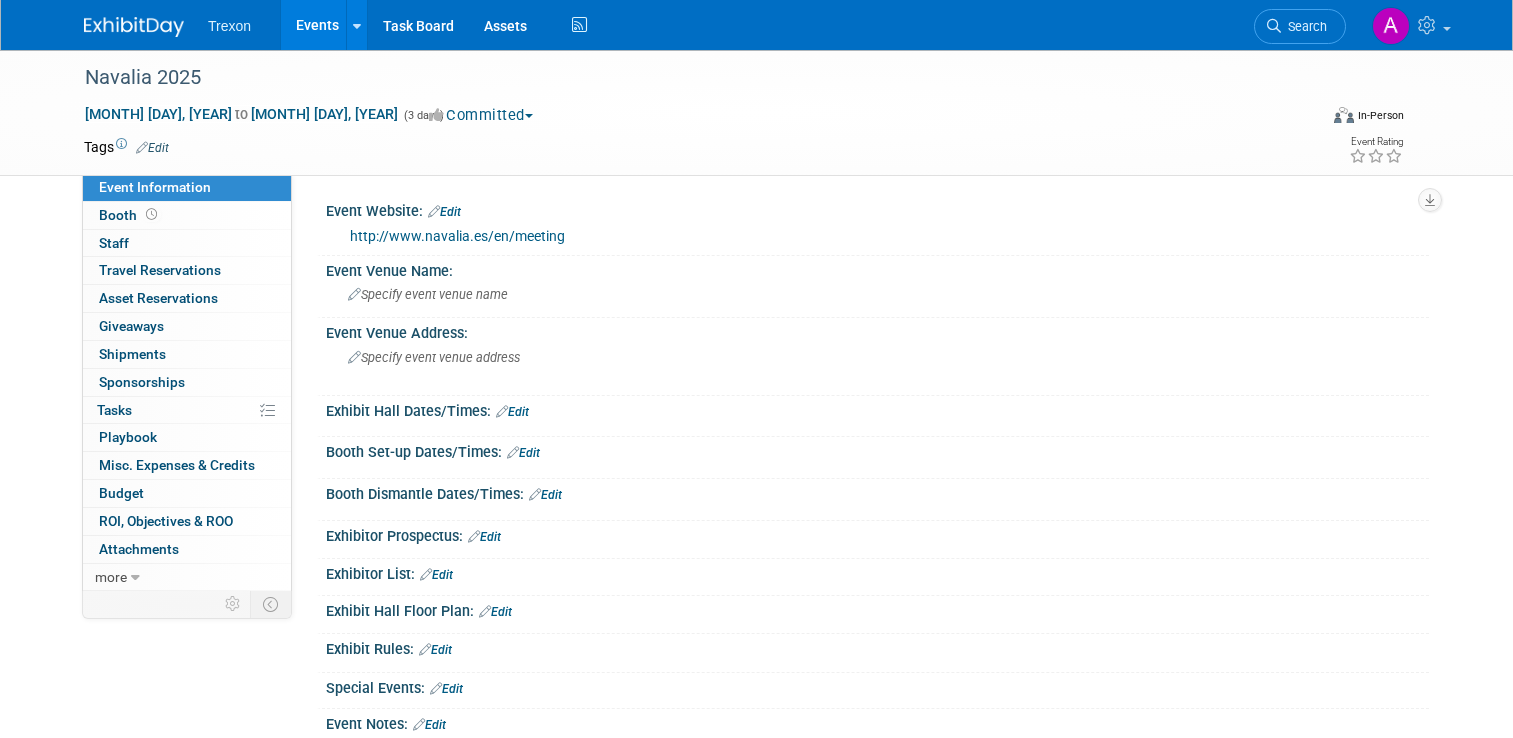 scroll, scrollTop: 0, scrollLeft: 0, axis: both 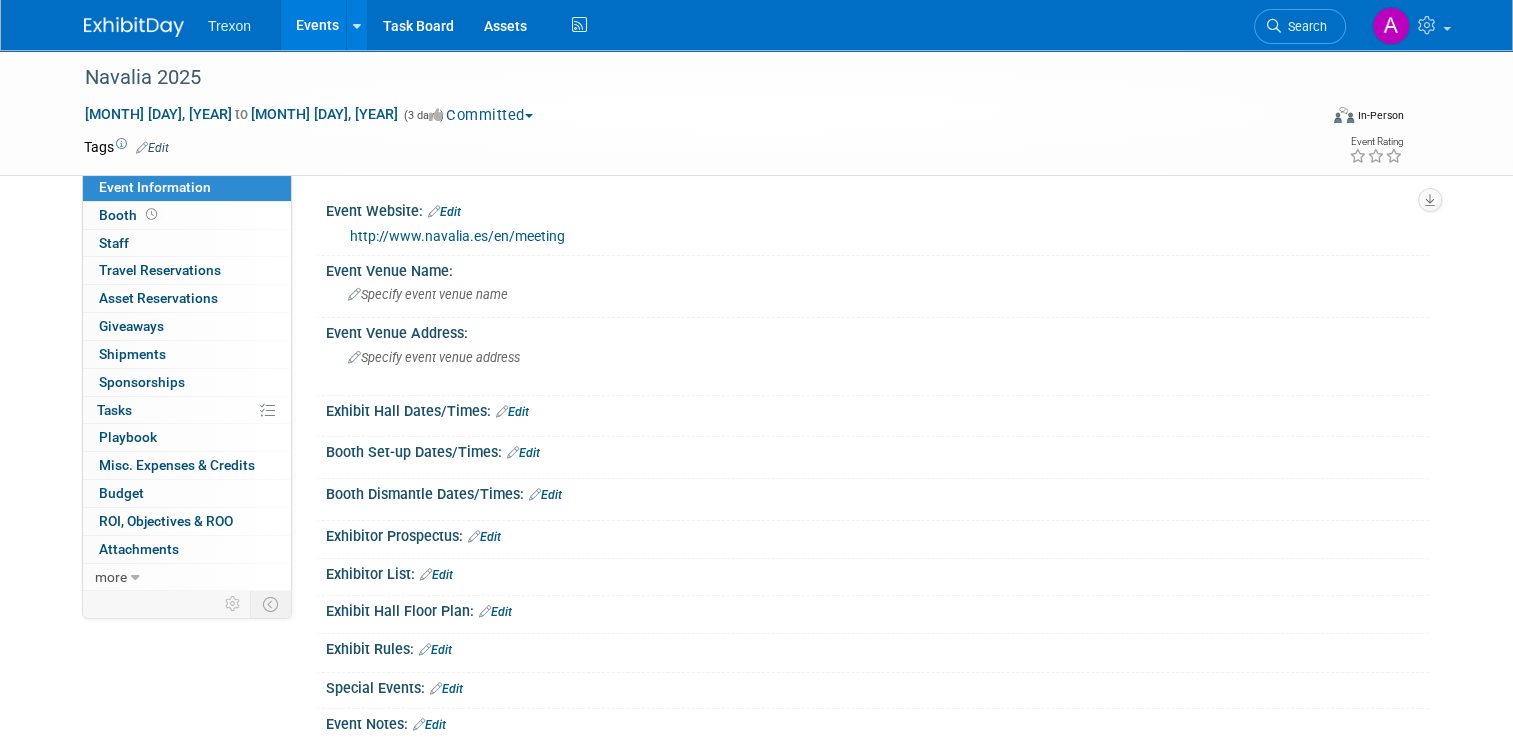 click at bounding box center (134, 27) 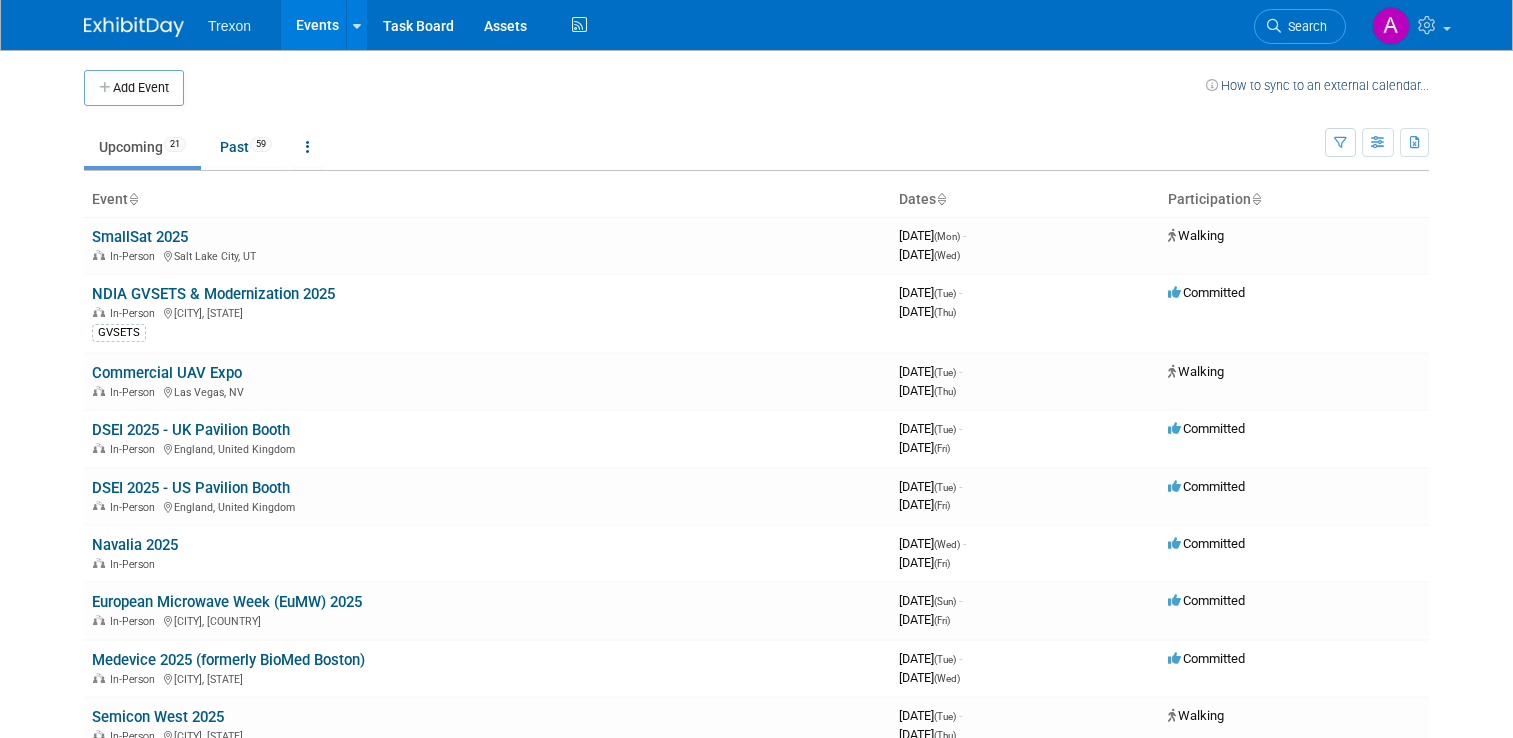 scroll, scrollTop: 0, scrollLeft: 0, axis: both 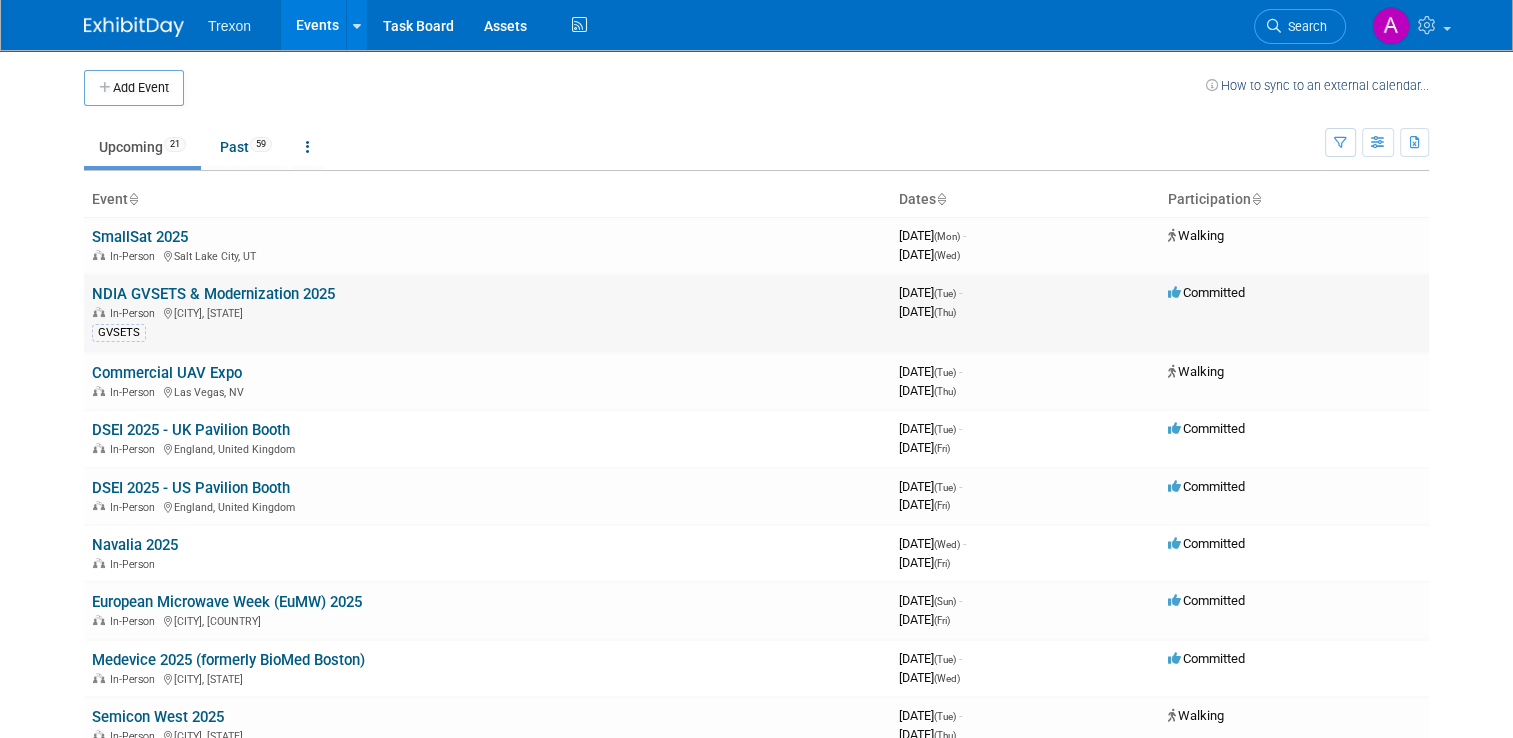 click on "NDIA GVSETS & Modernization 2025" at bounding box center [213, 294] 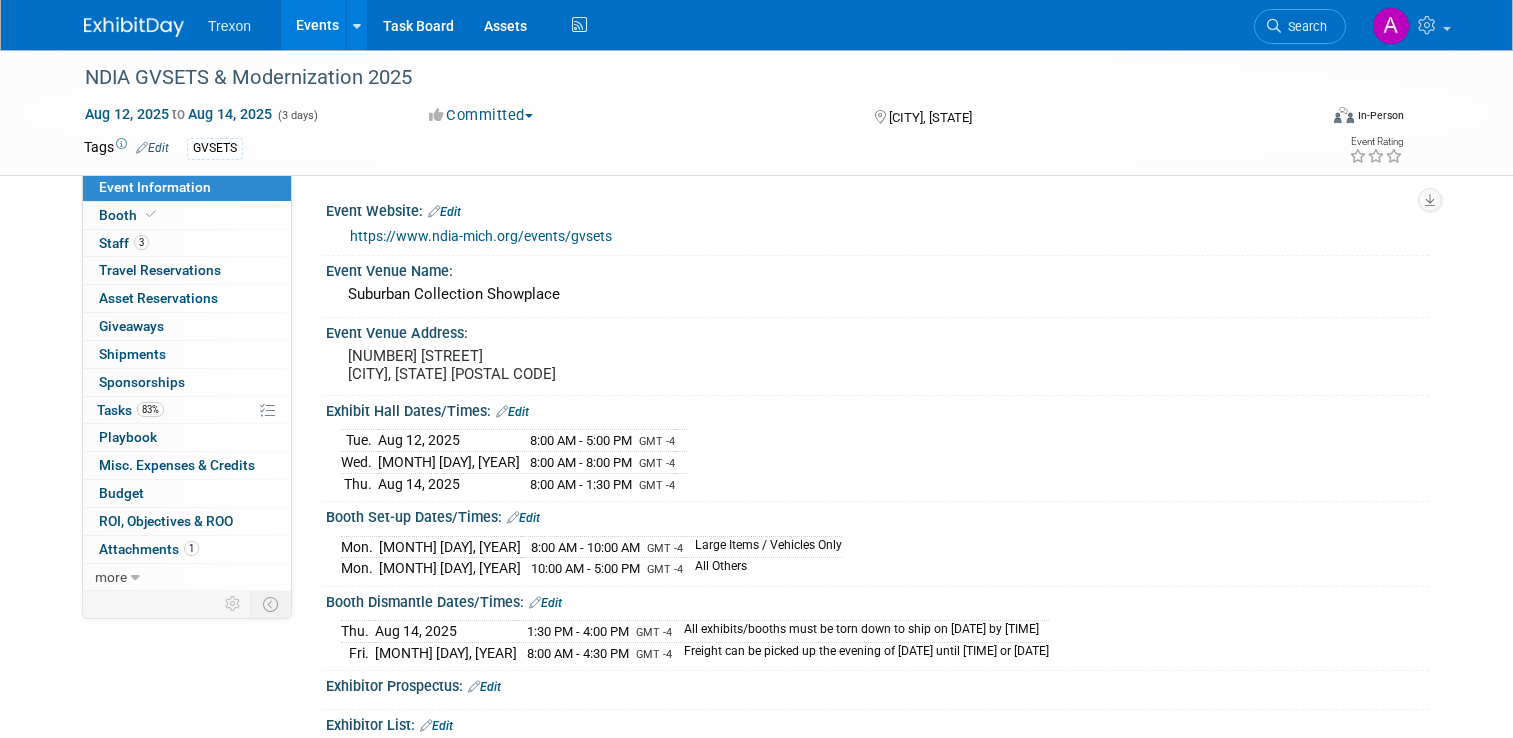 scroll, scrollTop: 0, scrollLeft: 0, axis: both 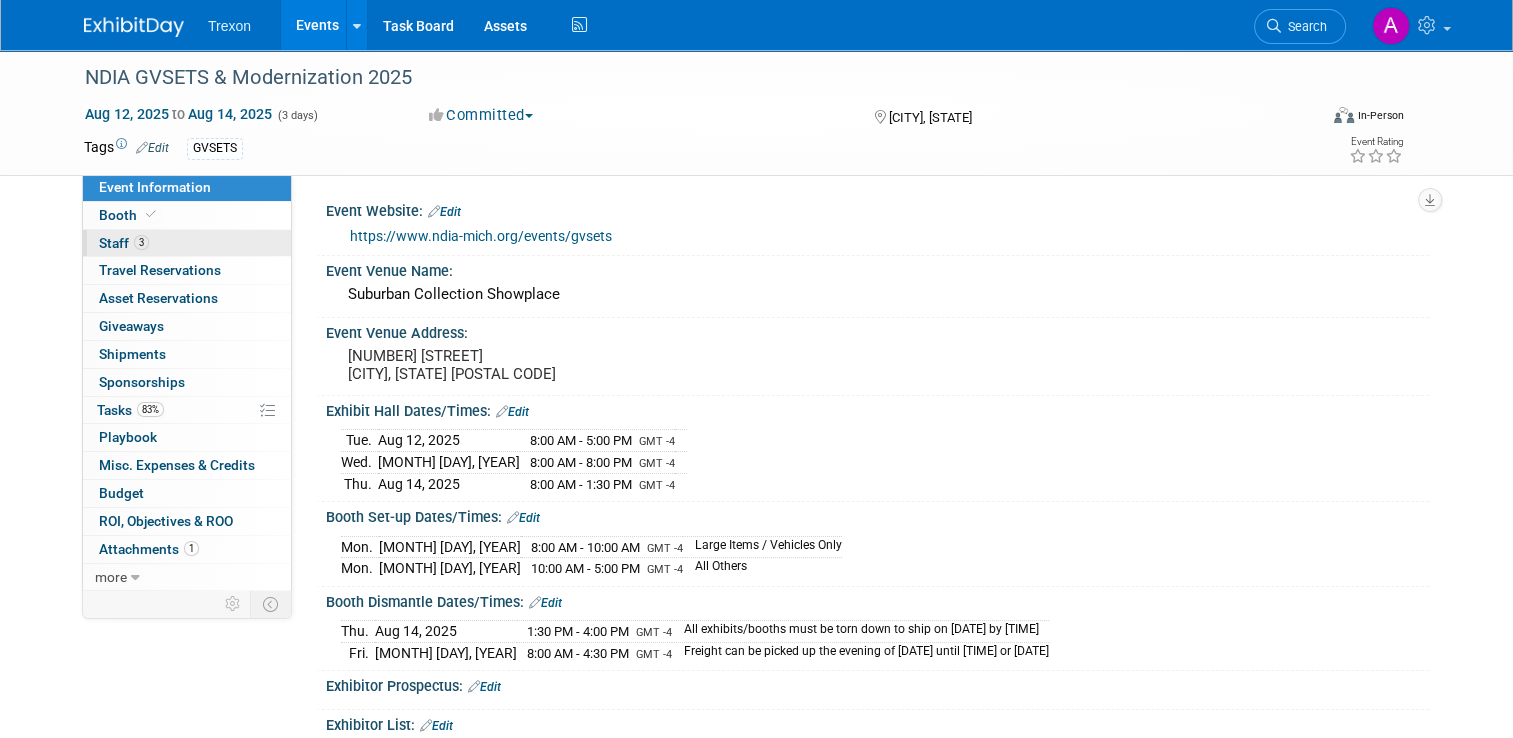 click on "3
Staff 3" at bounding box center (187, 243) 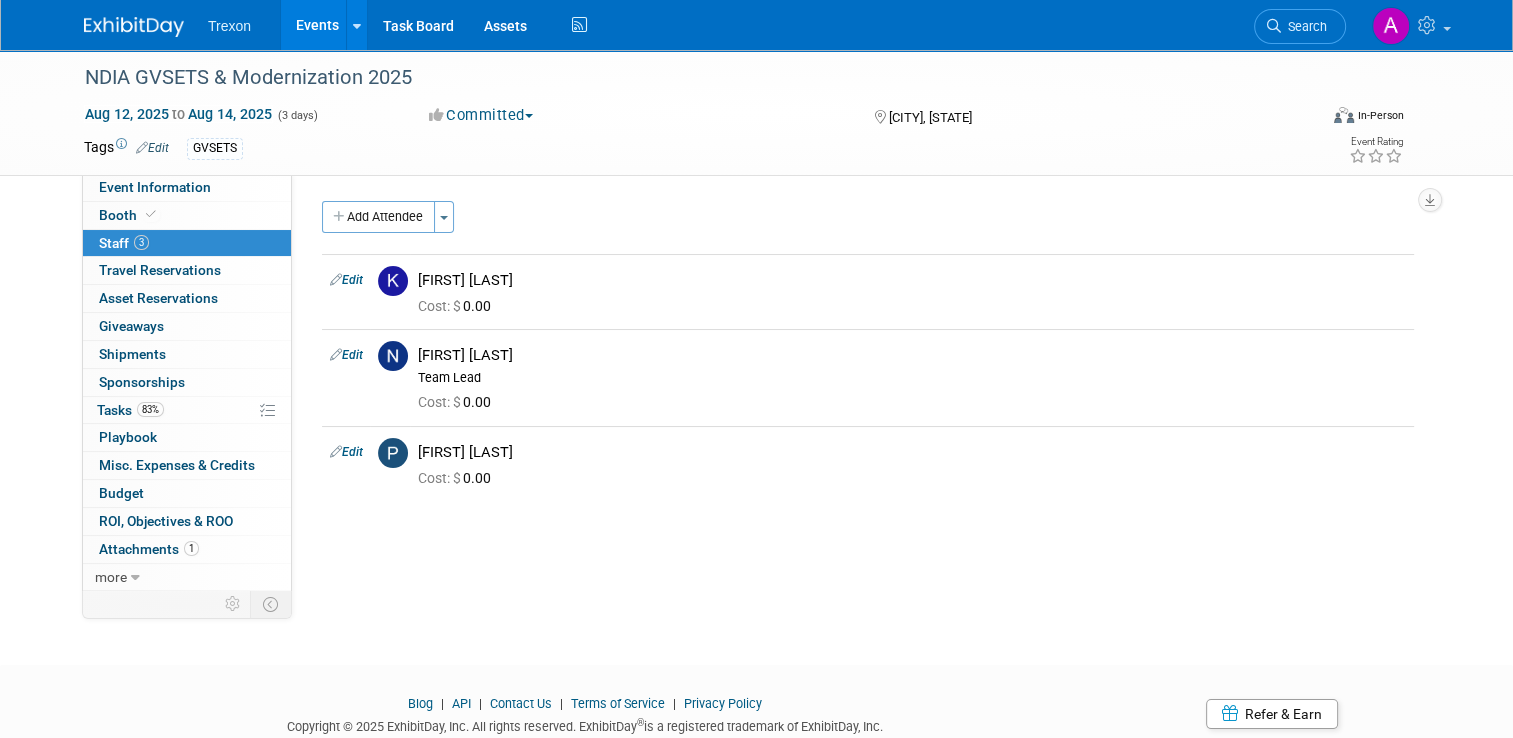 click at bounding box center [134, 27] 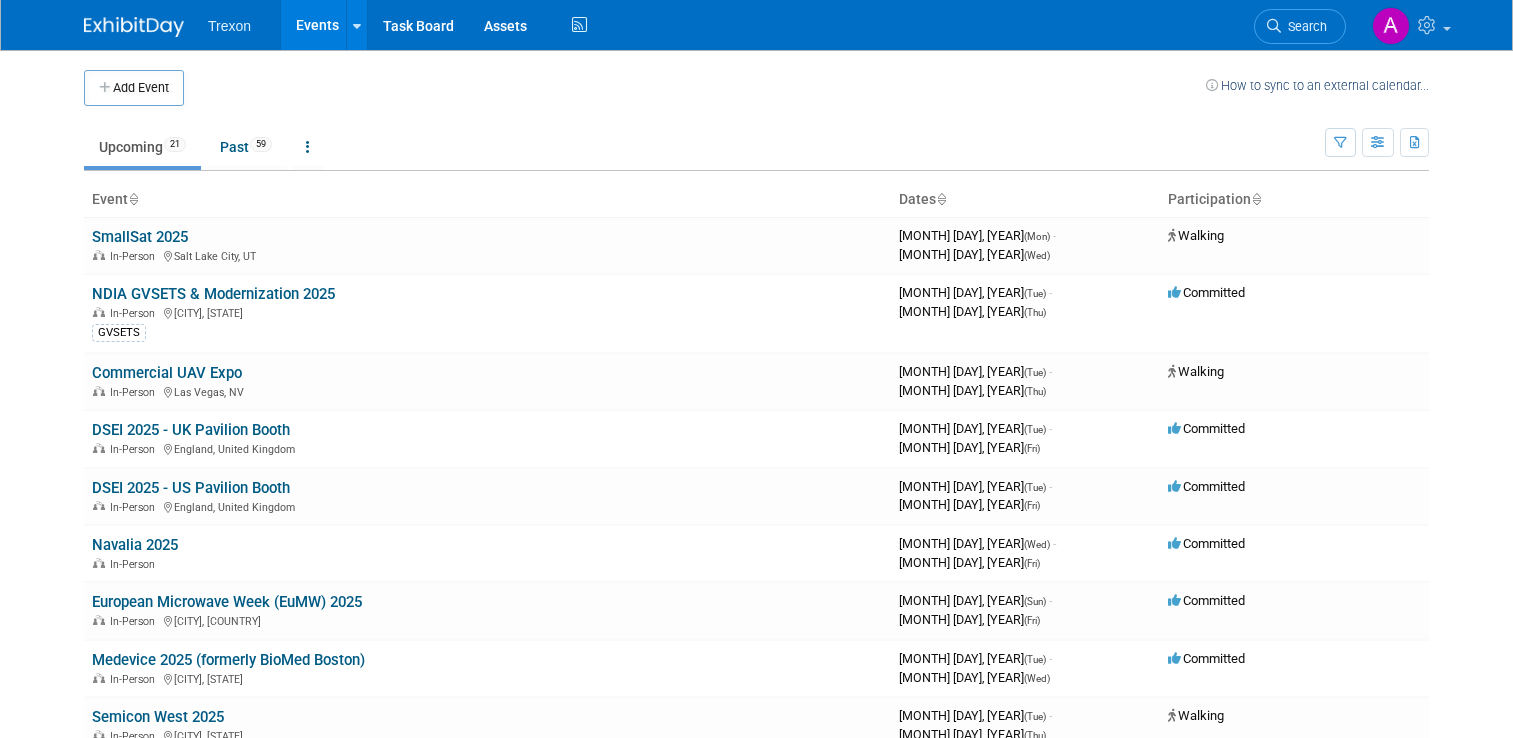 scroll, scrollTop: 0, scrollLeft: 0, axis: both 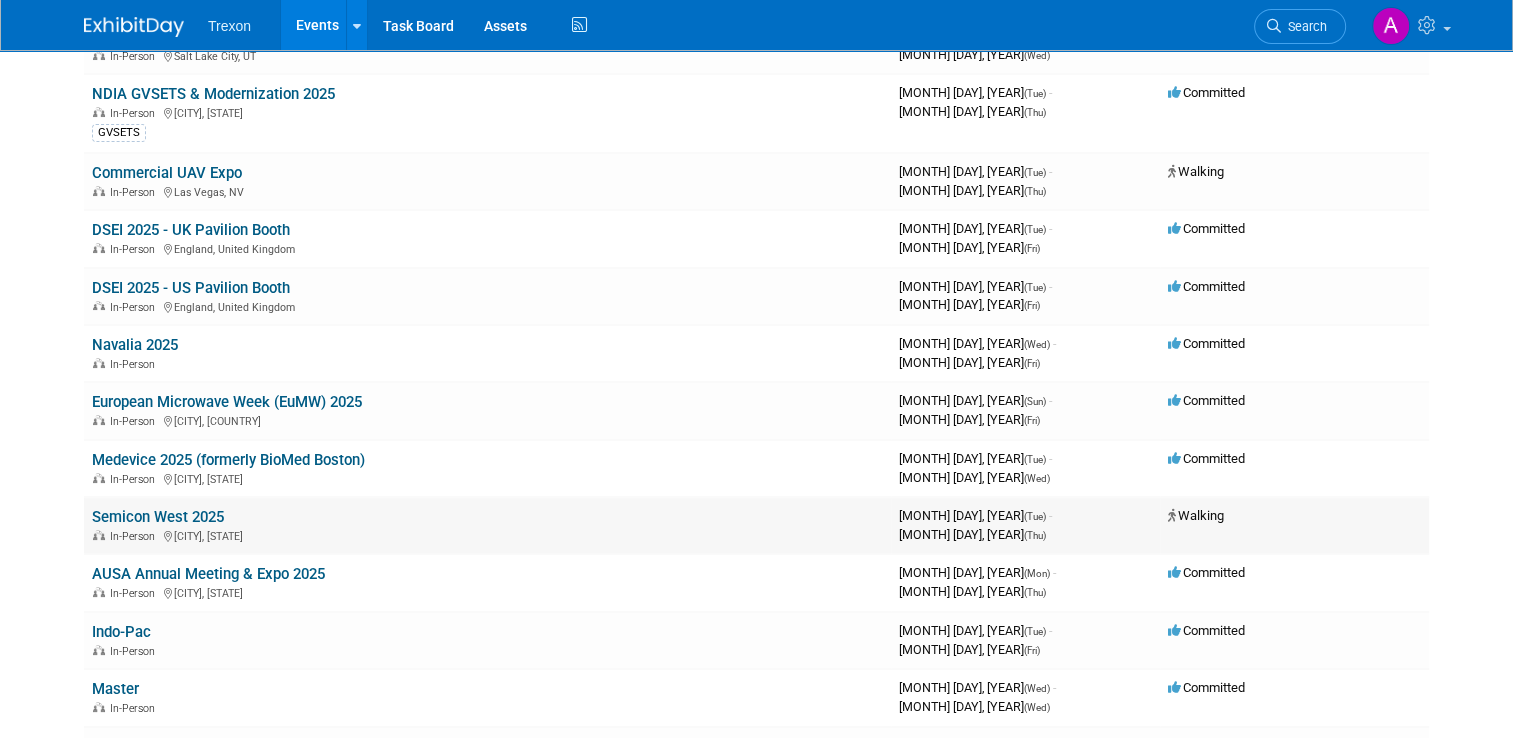 click on "Semicon West 2025" at bounding box center (158, 517) 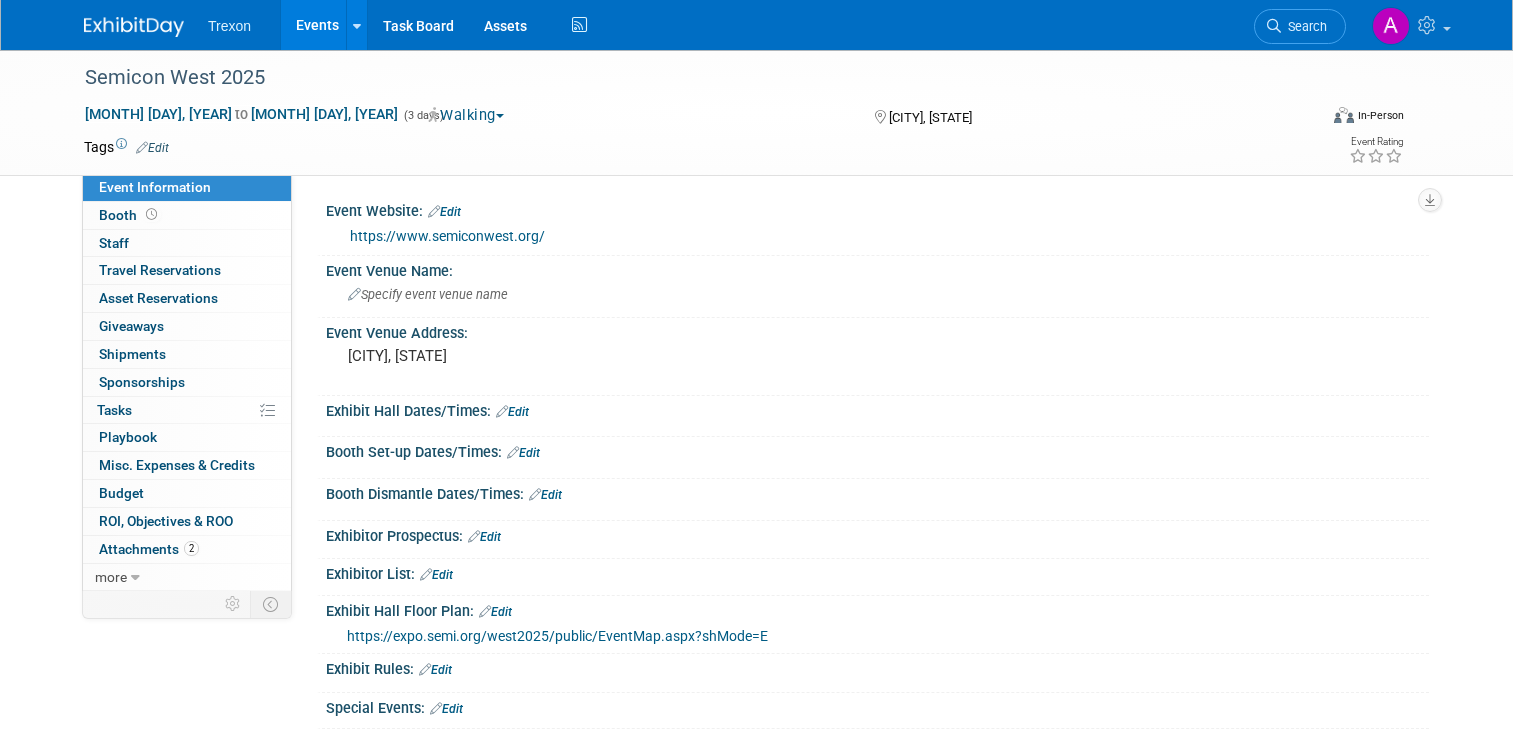 scroll, scrollTop: 0, scrollLeft: 0, axis: both 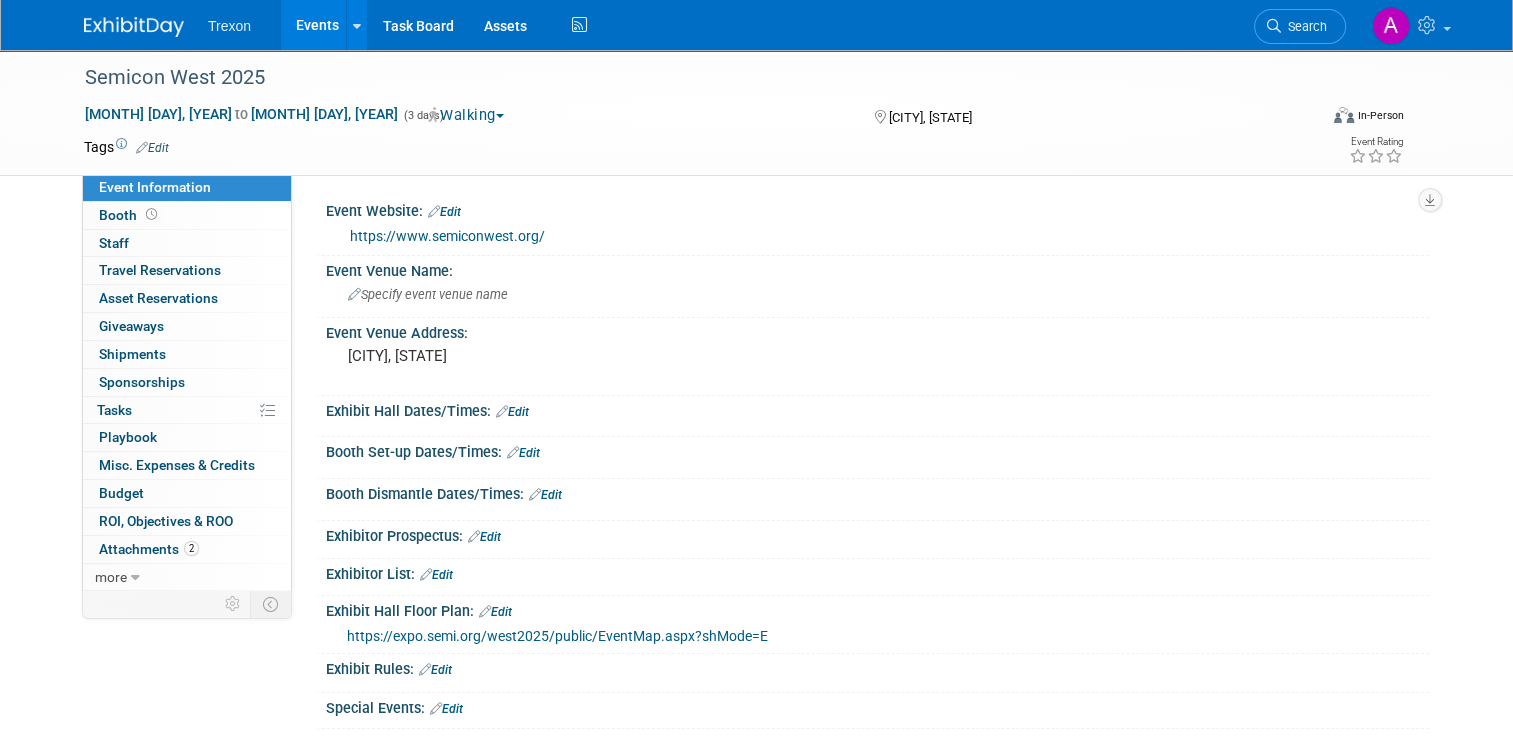click at bounding box center (134, 27) 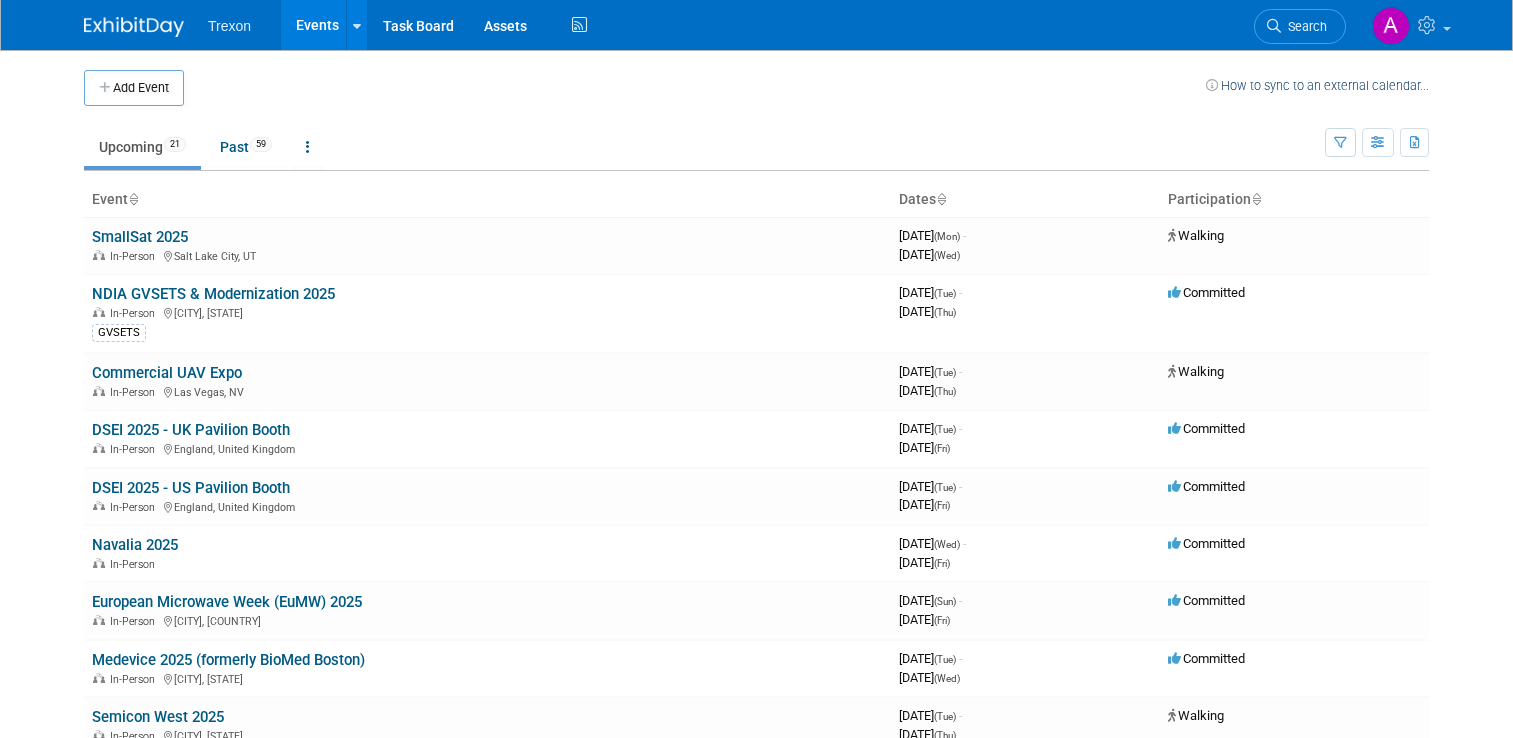 scroll, scrollTop: 0, scrollLeft: 0, axis: both 